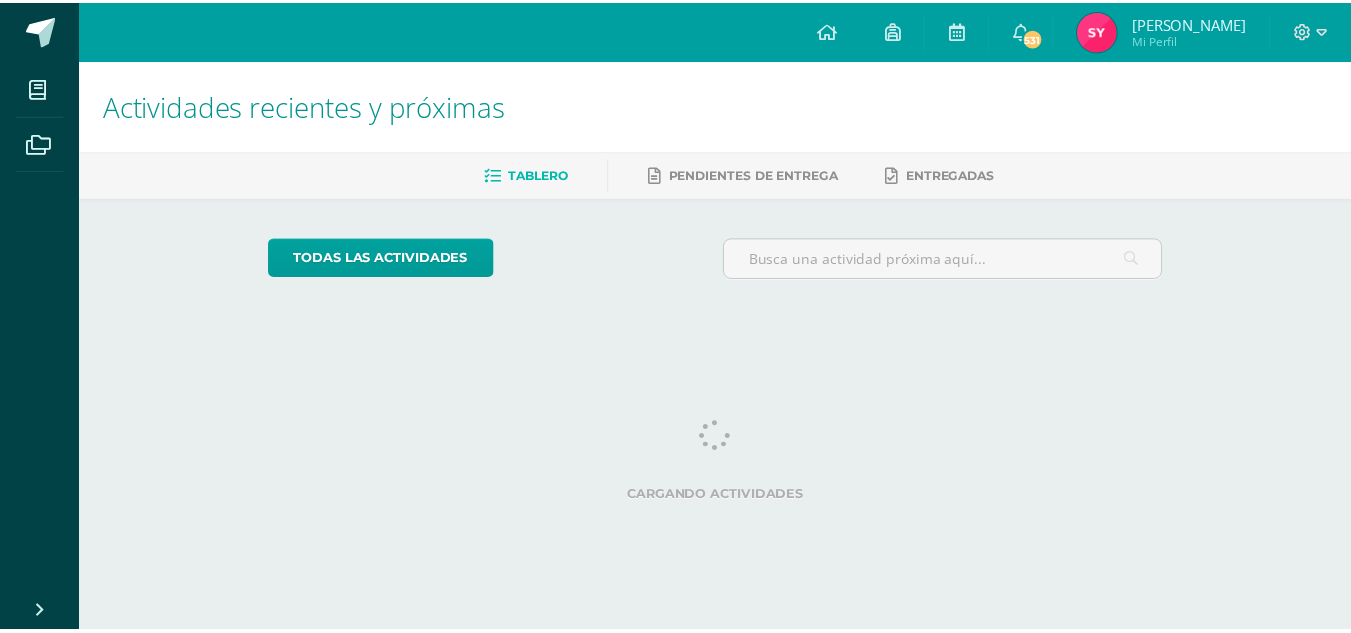 scroll, scrollTop: 0, scrollLeft: 0, axis: both 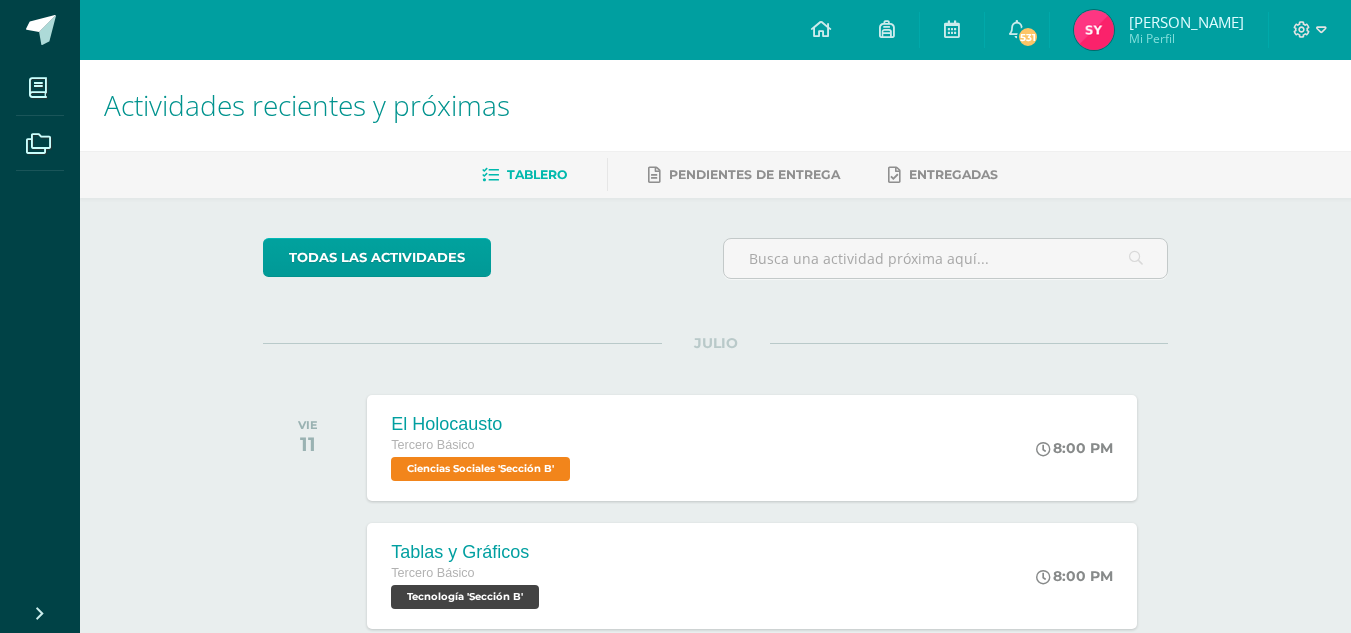 click at bounding box center (1094, 30) 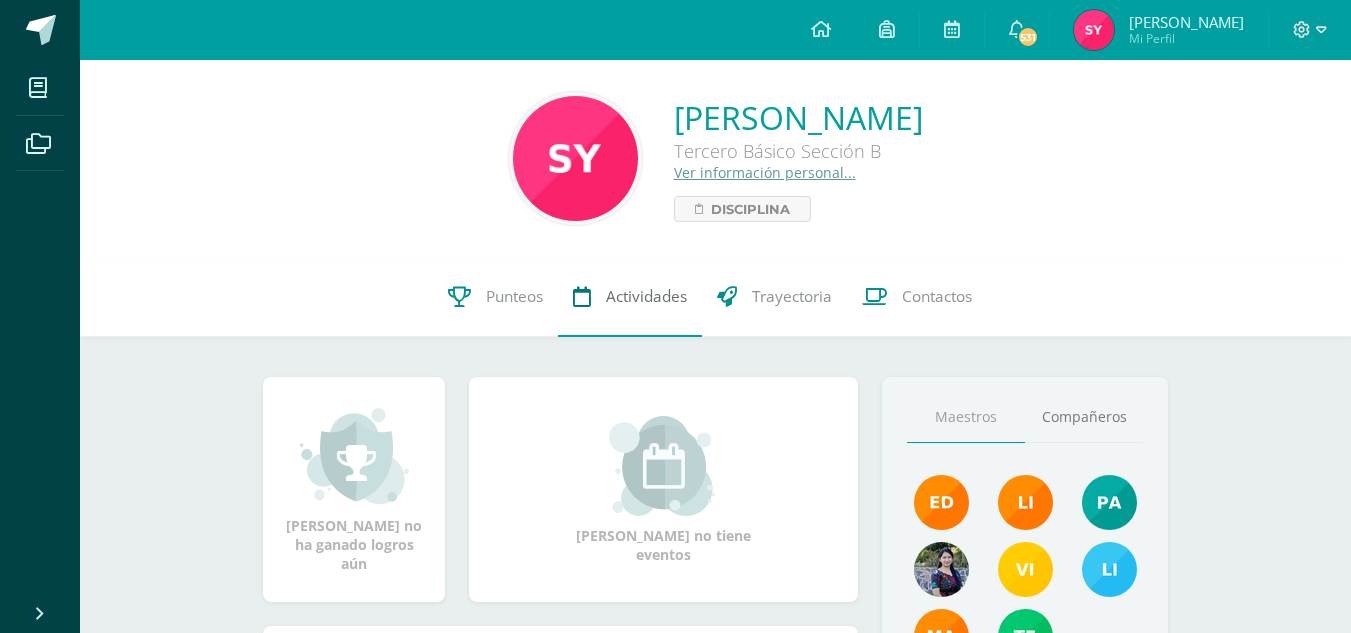 scroll, scrollTop: 0, scrollLeft: 0, axis: both 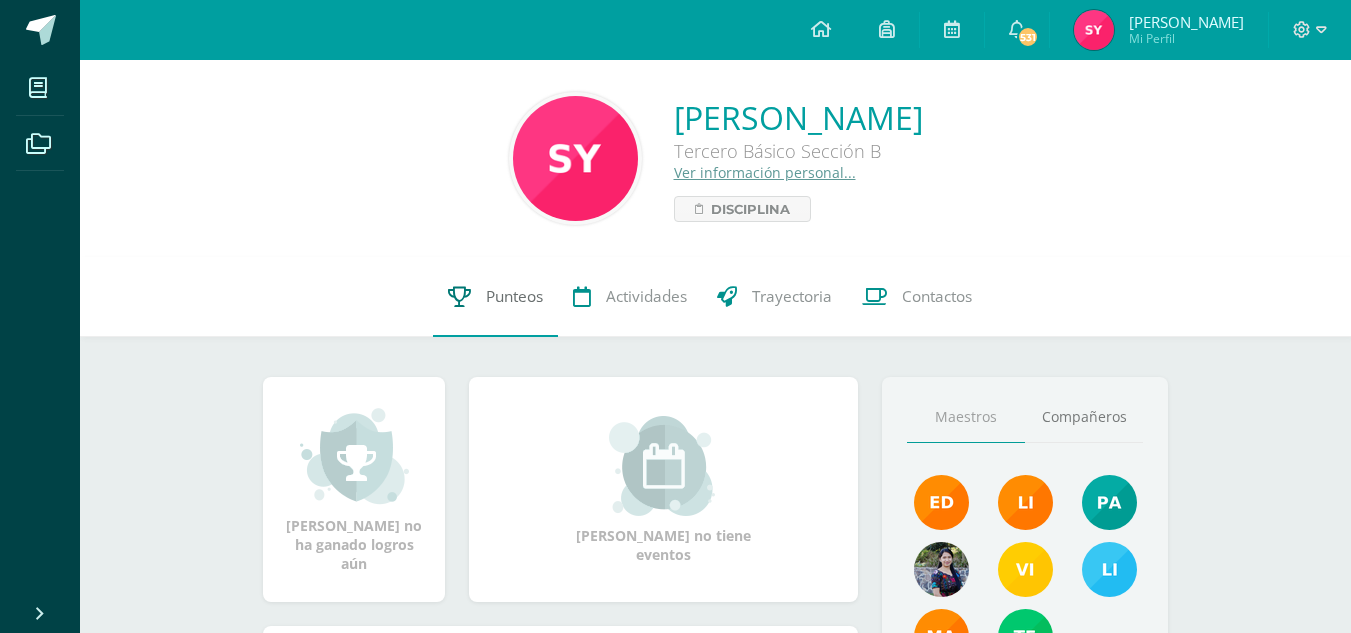 click on "Punteos" at bounding box center [495, 297] 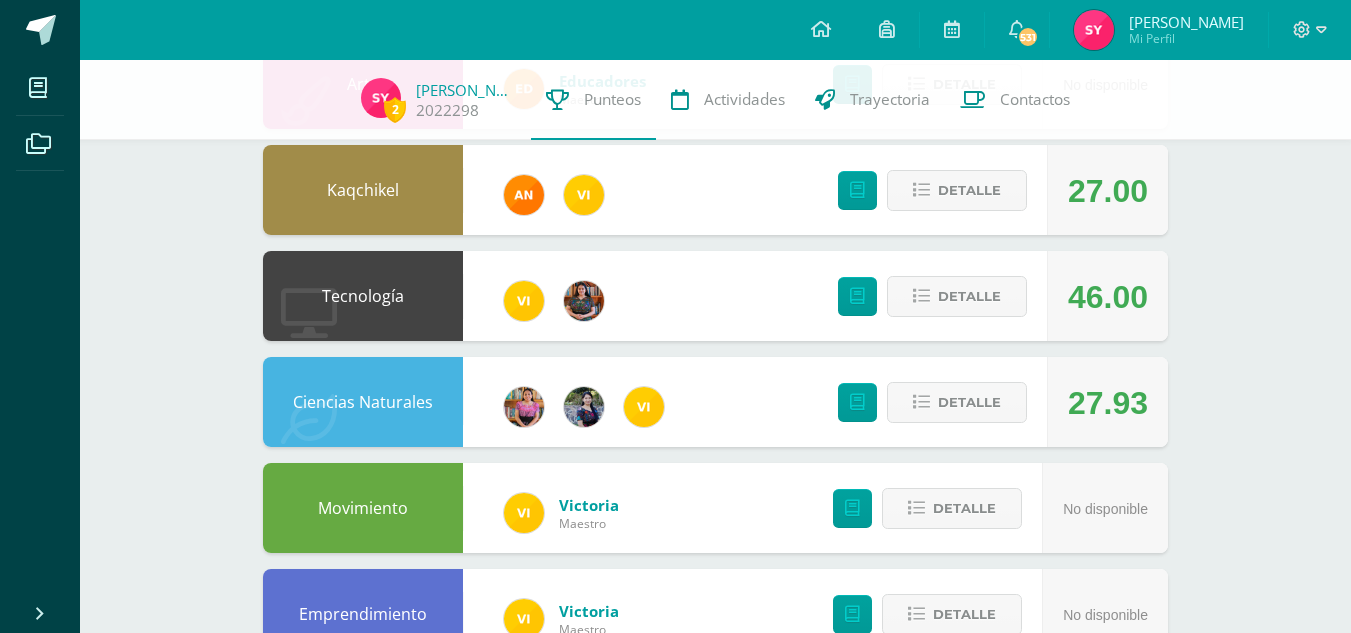 scroll, scrollTop: 701, scrollLeft: 0, axis: vertical 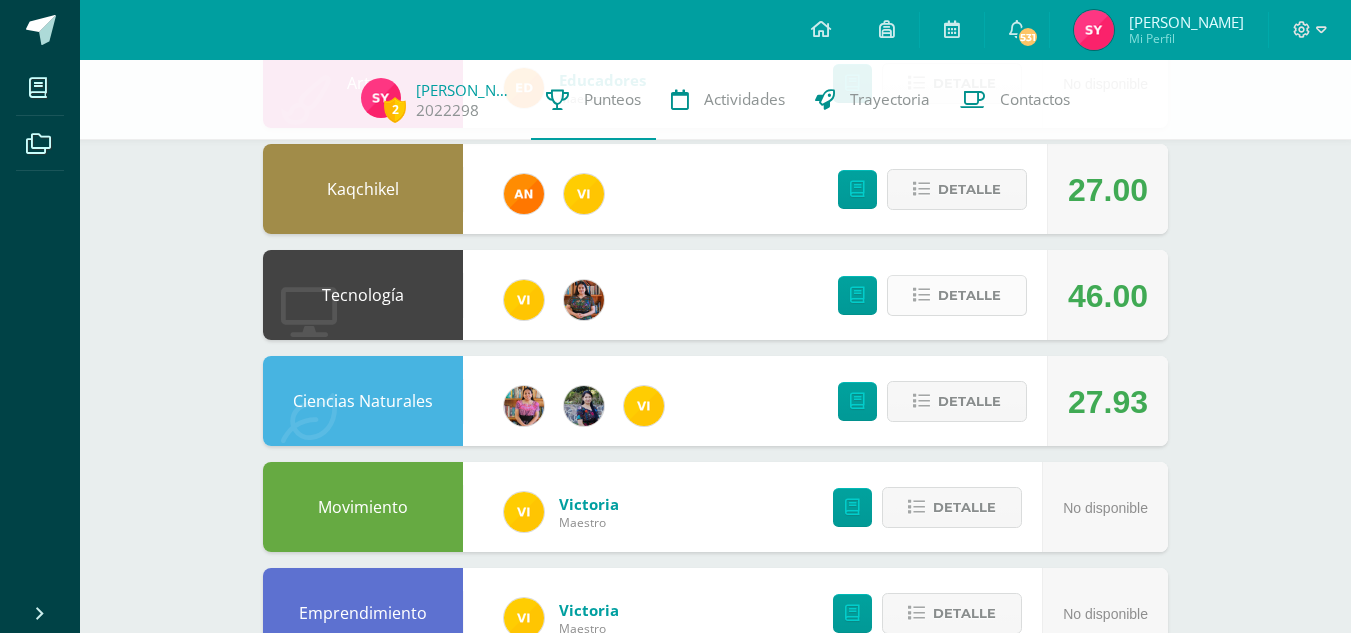 click on "Detalle" at bounding box center [957, 295] 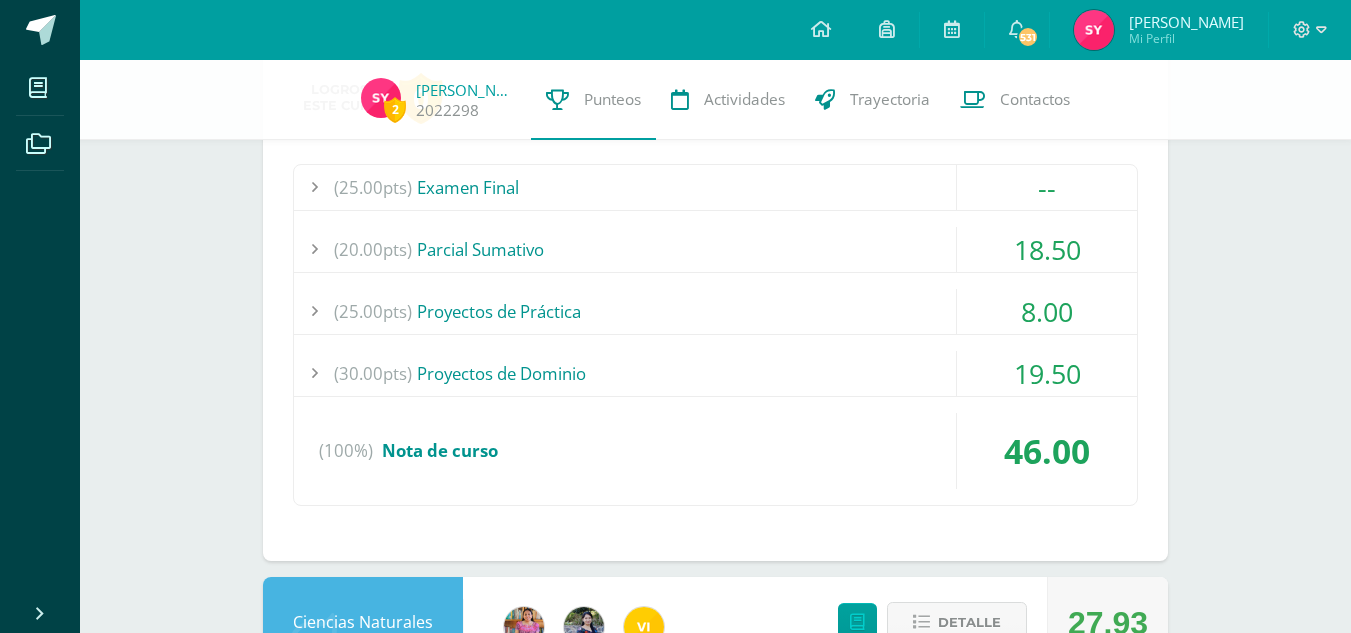scroll, scrollTop: 996, scrollLeft: 0, axis: vertical 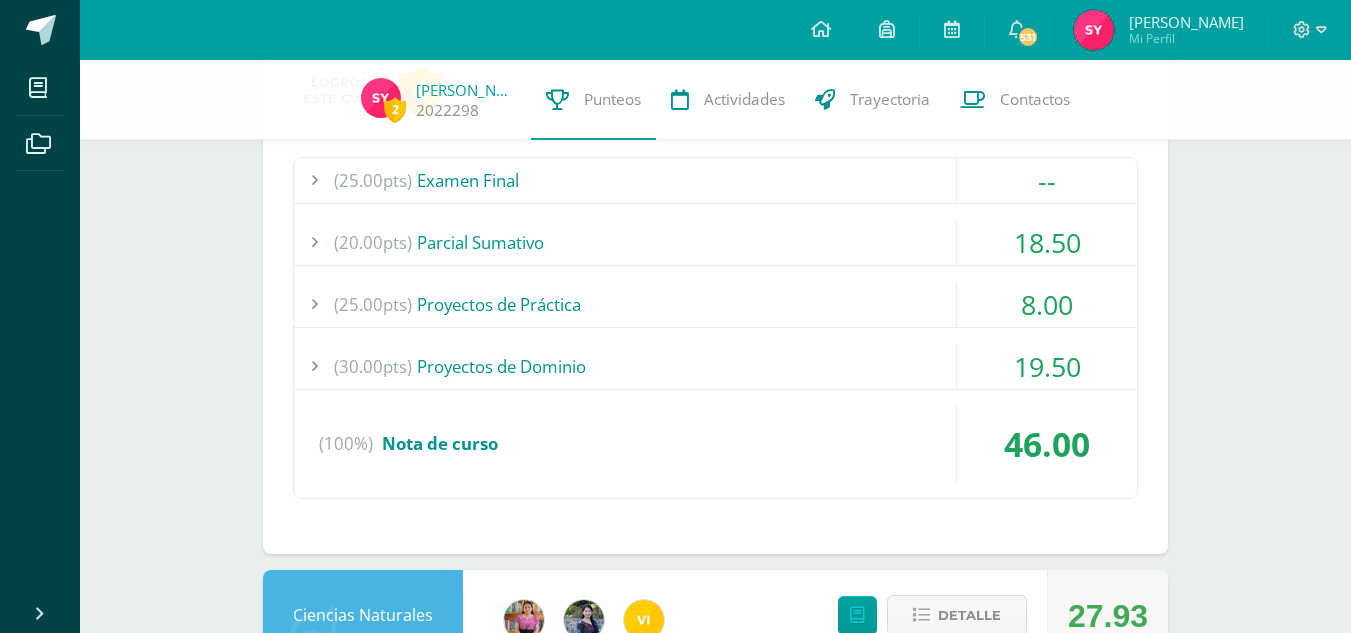 click on "18.50" at bounding box center [1047, 242] 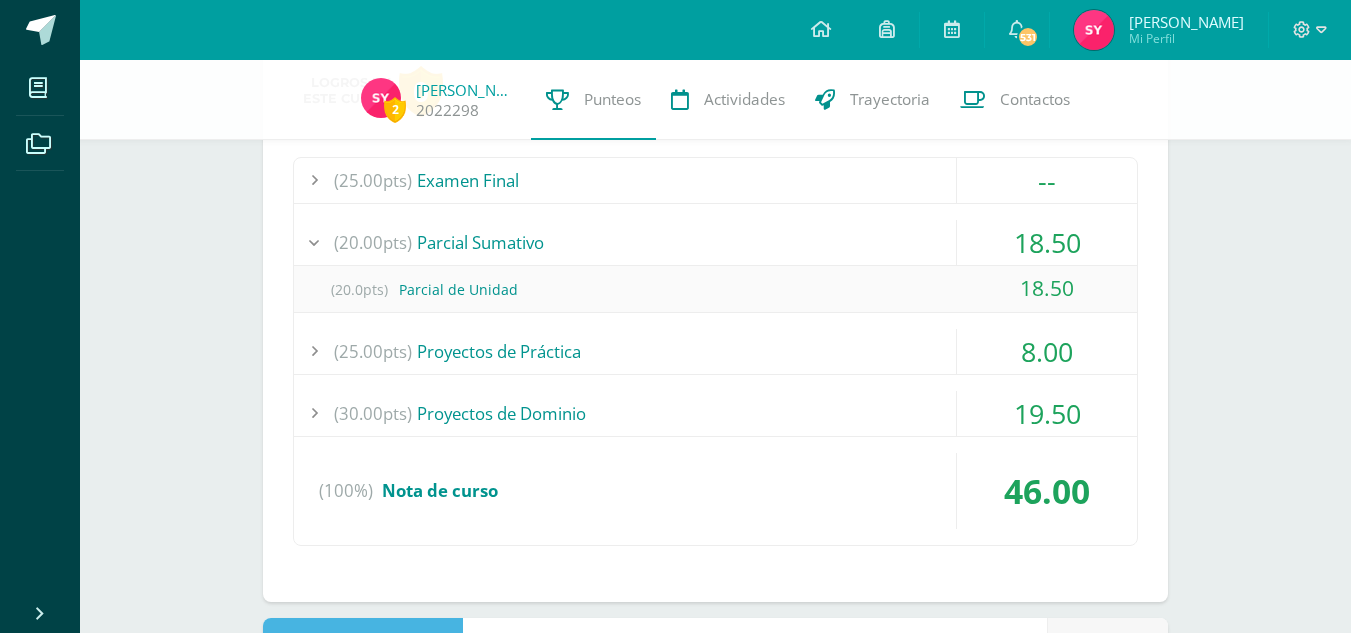 click on "18.50" at bounding box center [1047, 242] 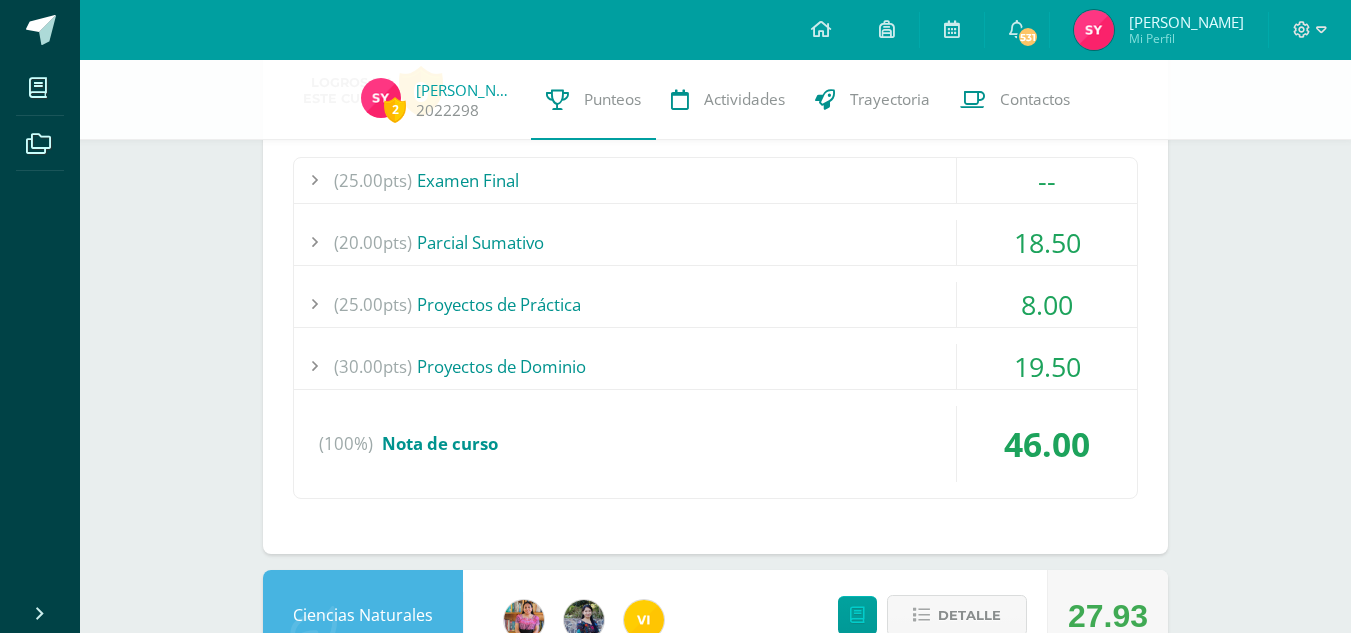 click on "8.00" at bounding box center (1047, 304) 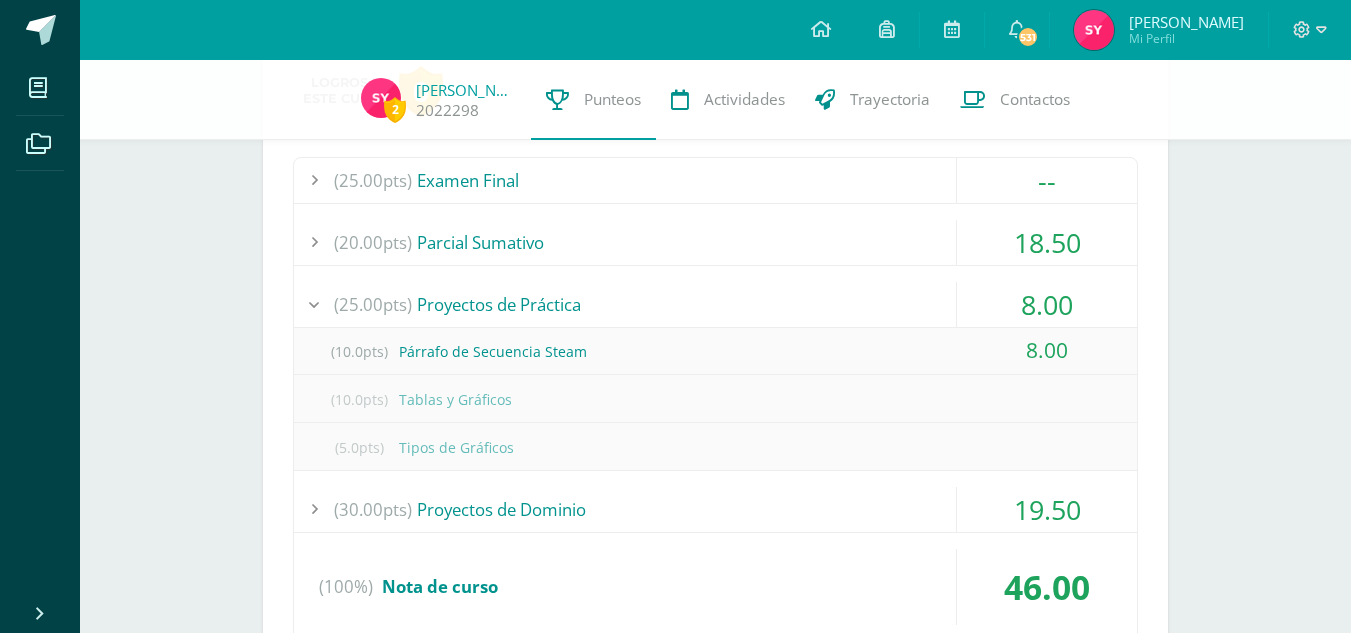 click on "8.00" at bounding box center (1047, 304) 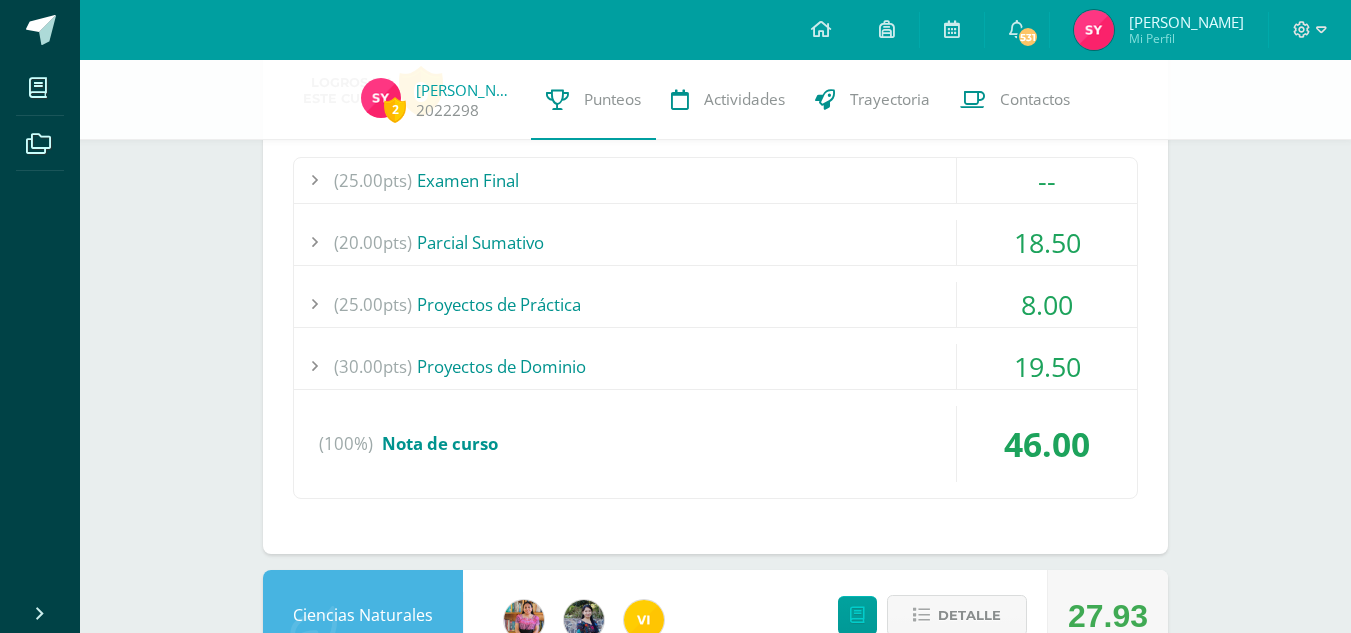 click on "19.50" at bounding box center (1047, 366) 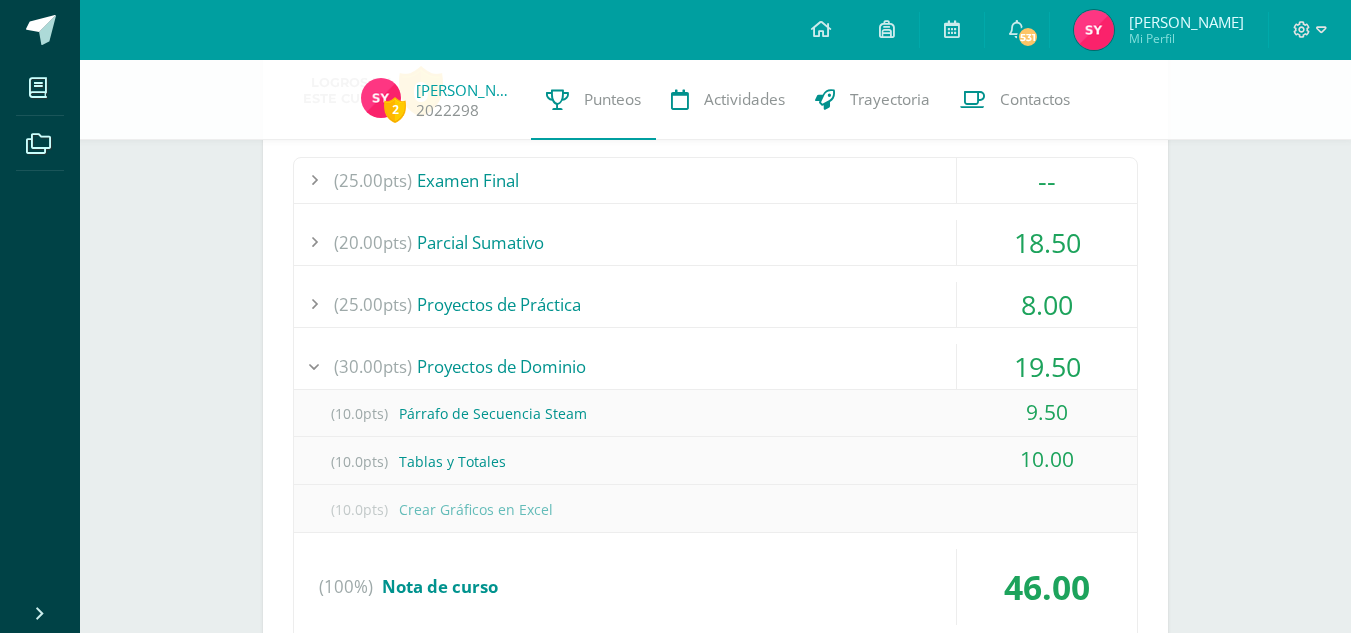 click on "8.00" at bounding box center (1047, 304) 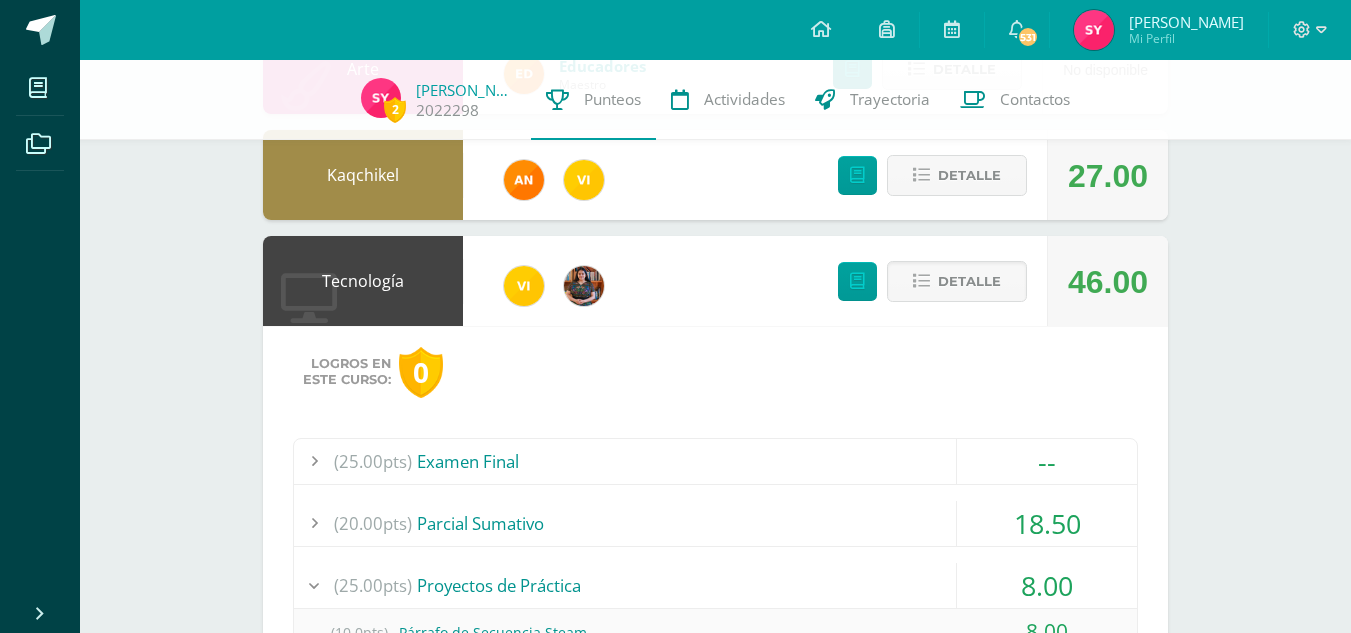 scroll, scrollTop: 714, scrollLeft: 0, axis: vertical 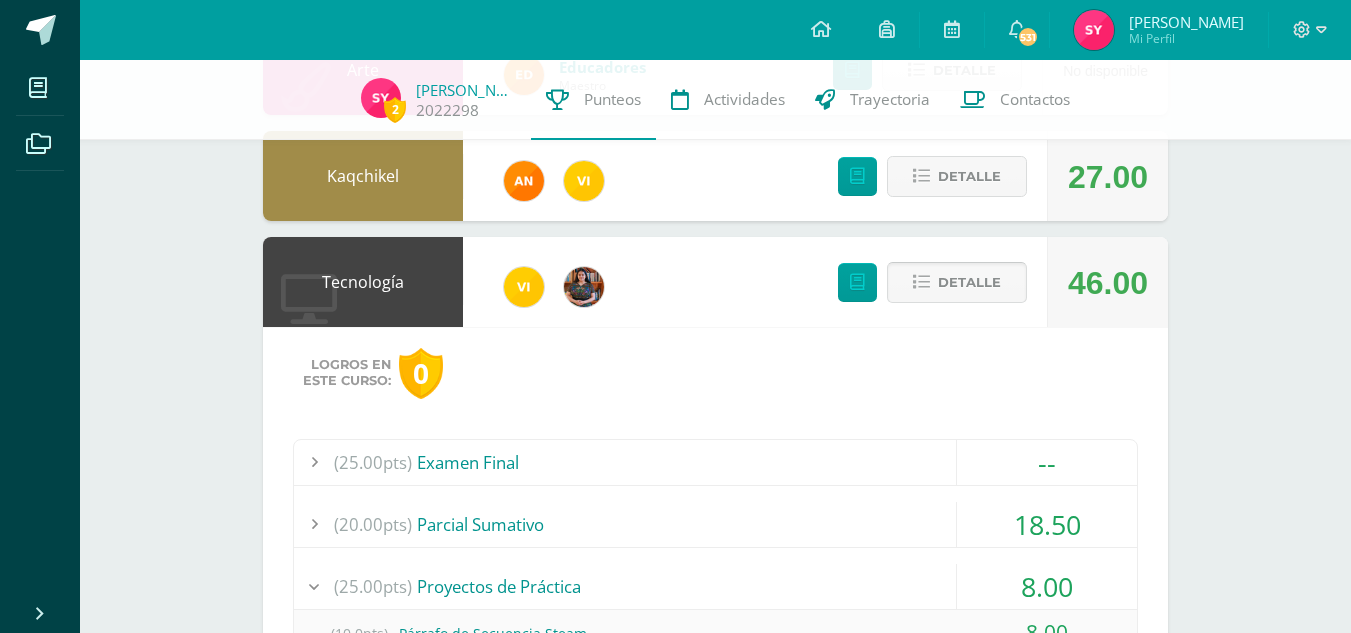 click on "Detalle" at bounding box center (969, 282) 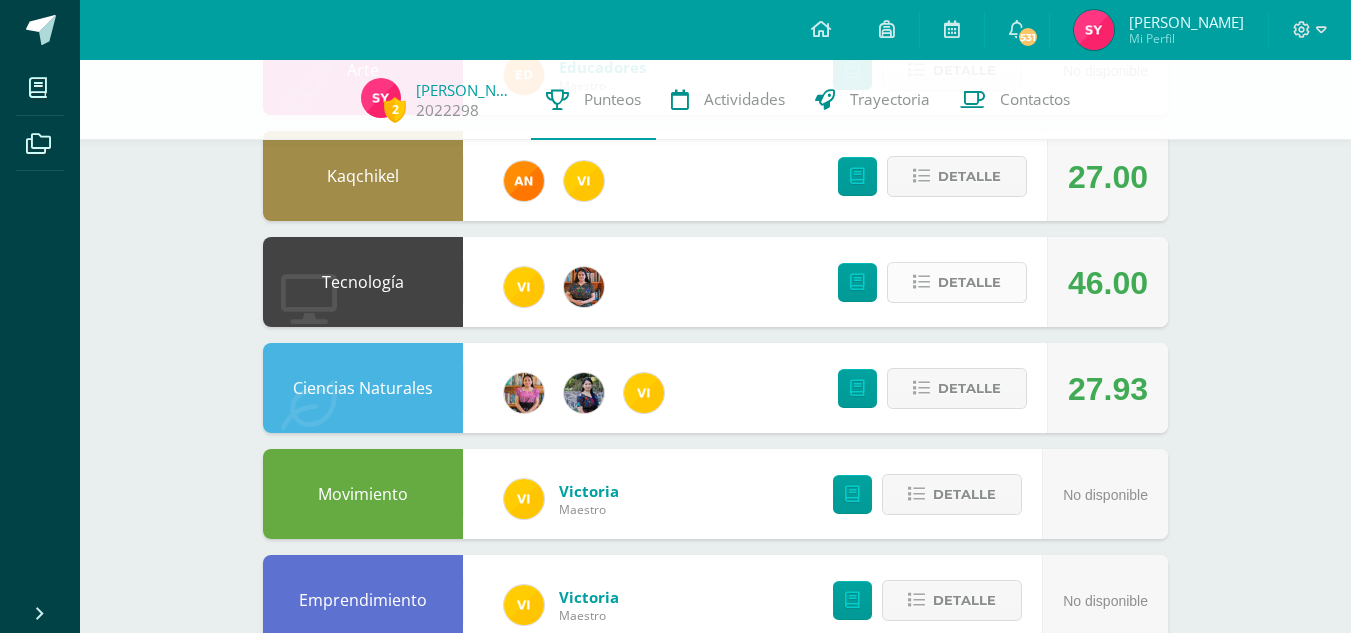 click on "Detalle" at bounding box center [969, 282] 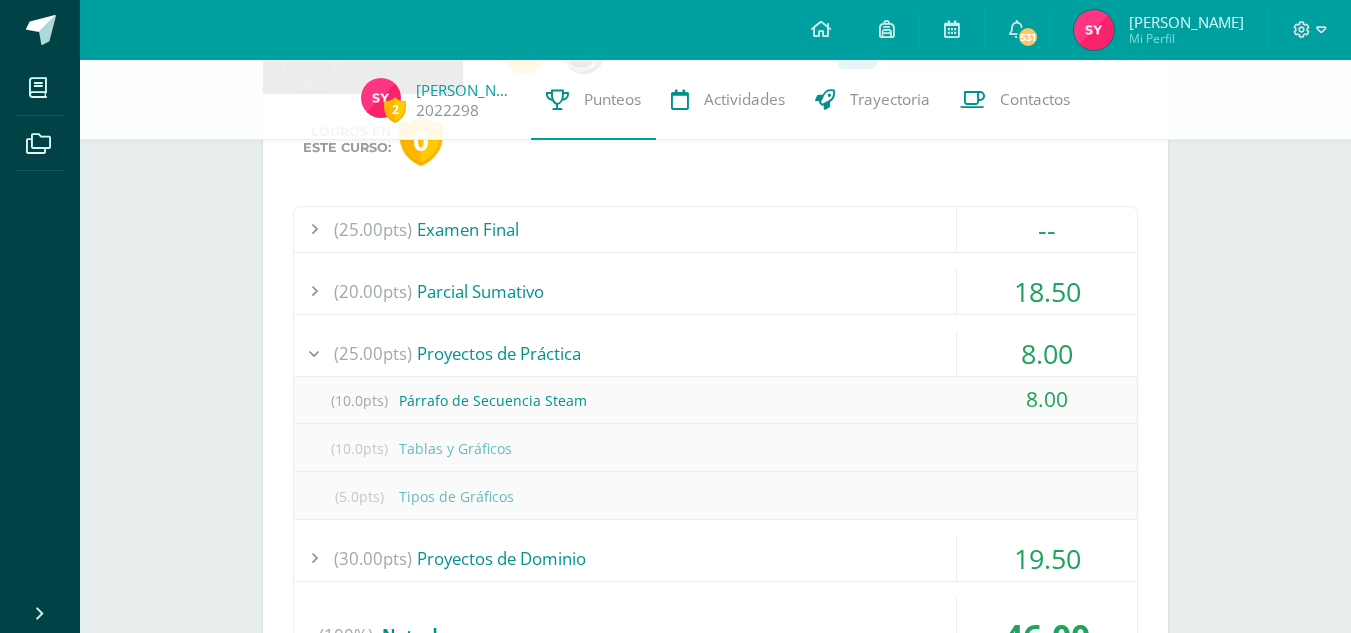 scroll, scrollTop: 948, scrollLeft: 0, axis: vertical 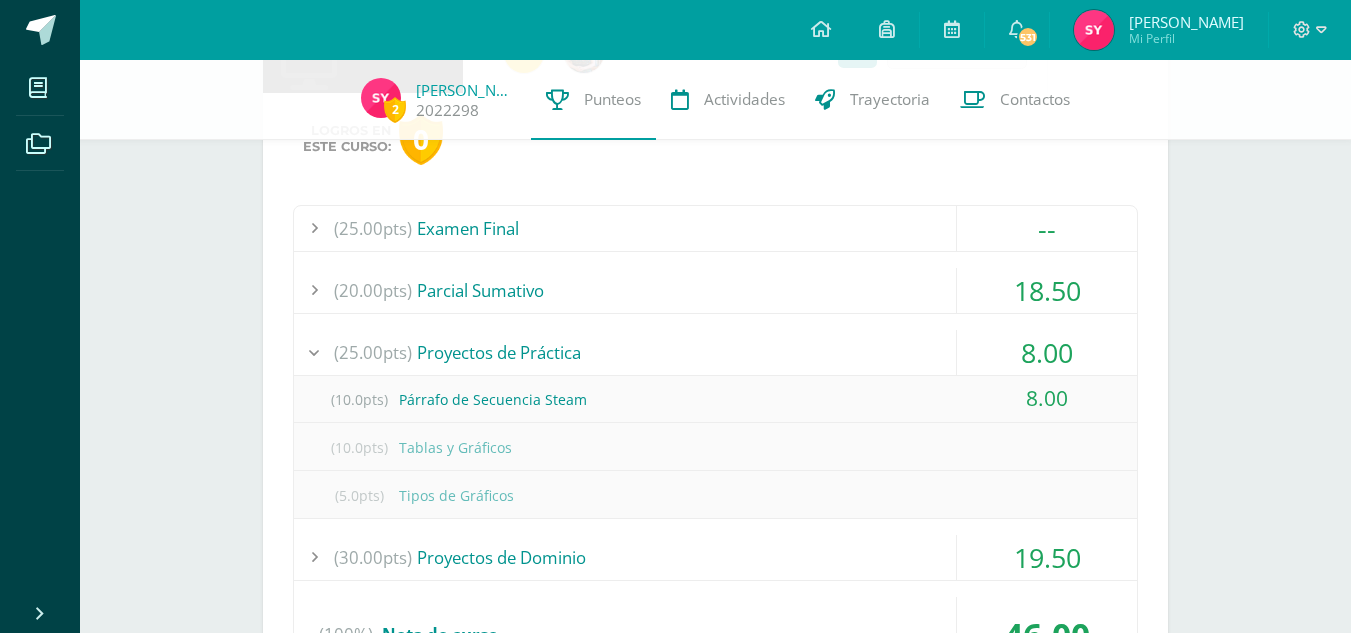 click on "18.50" at bounding box center [1047, 290] 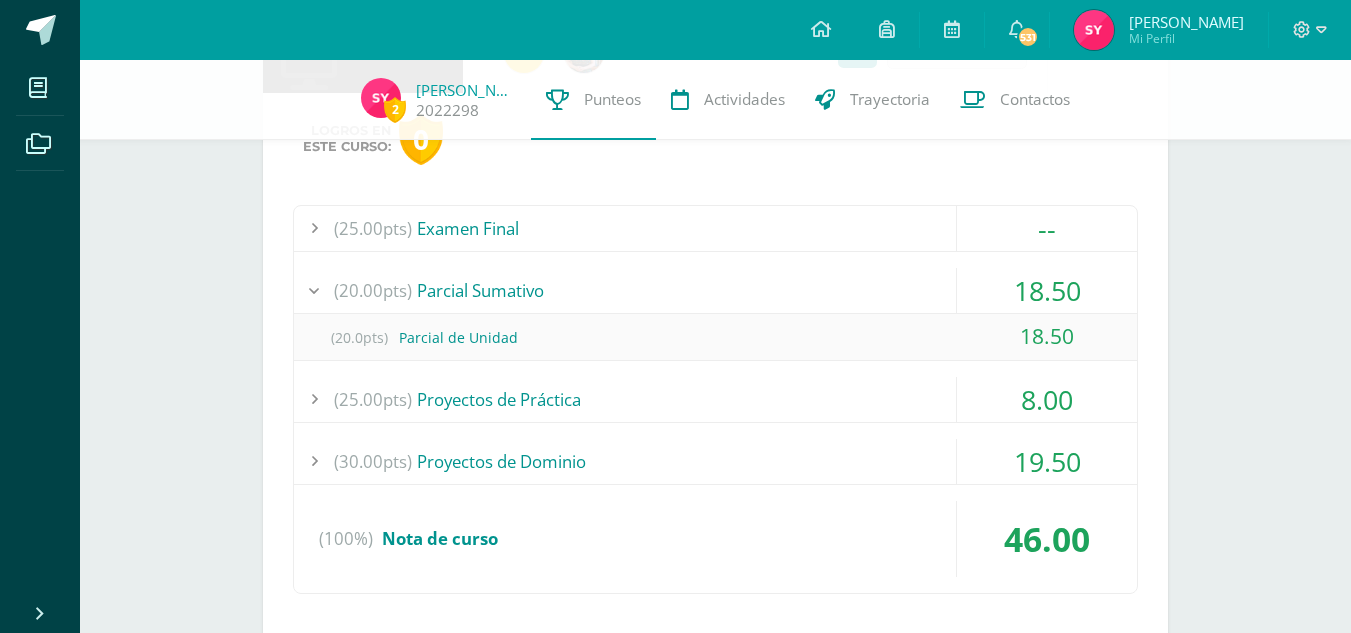 click on "18.50" at bounding box center (1047, 290) 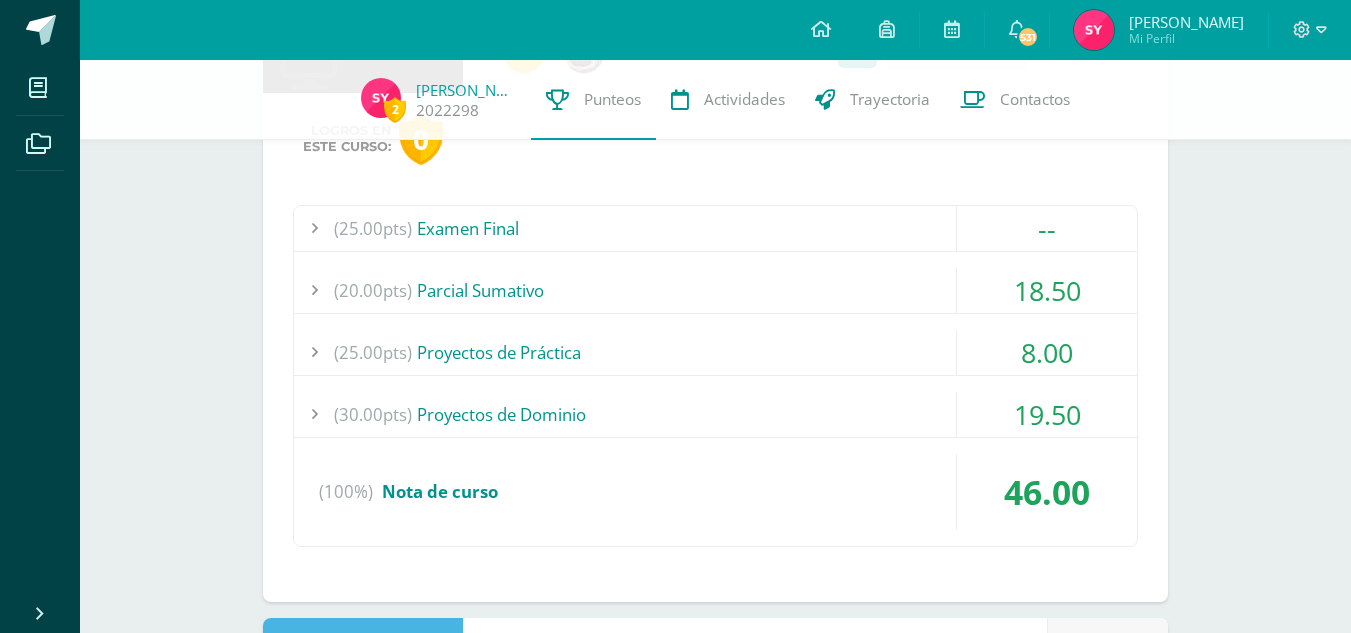 click on "8.00" at bounding box center [1047, 352] 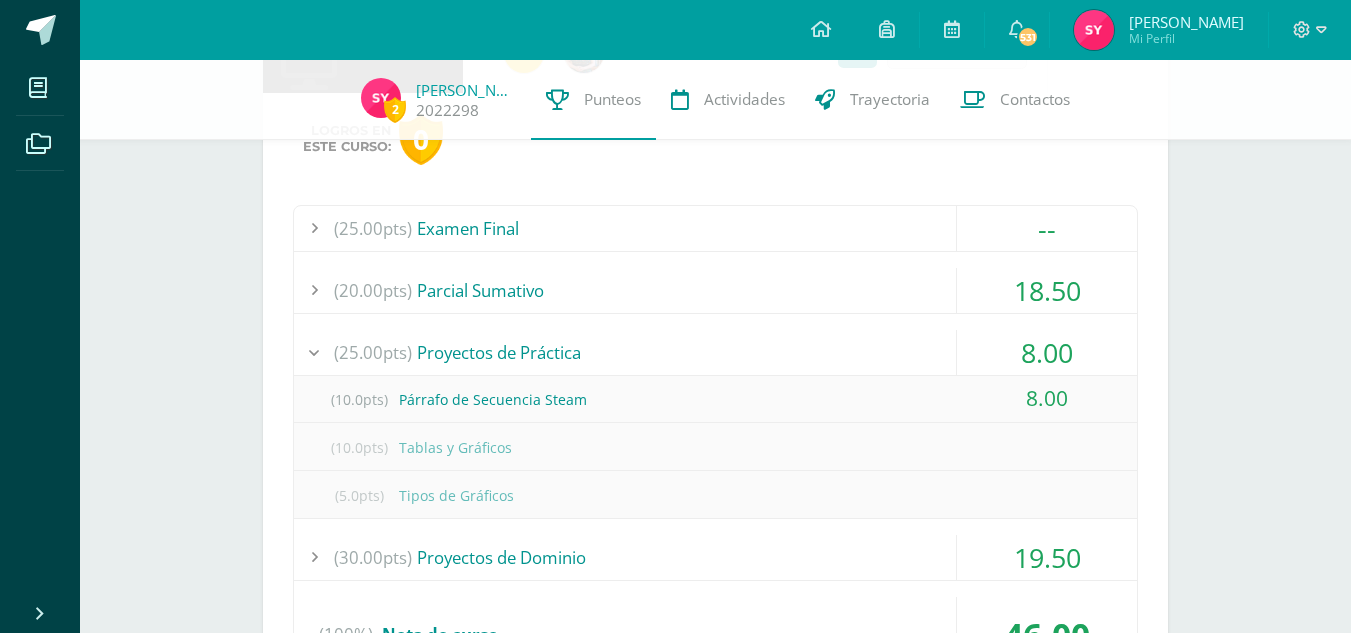 click on "8.00" at bounding box center (1047, 352) 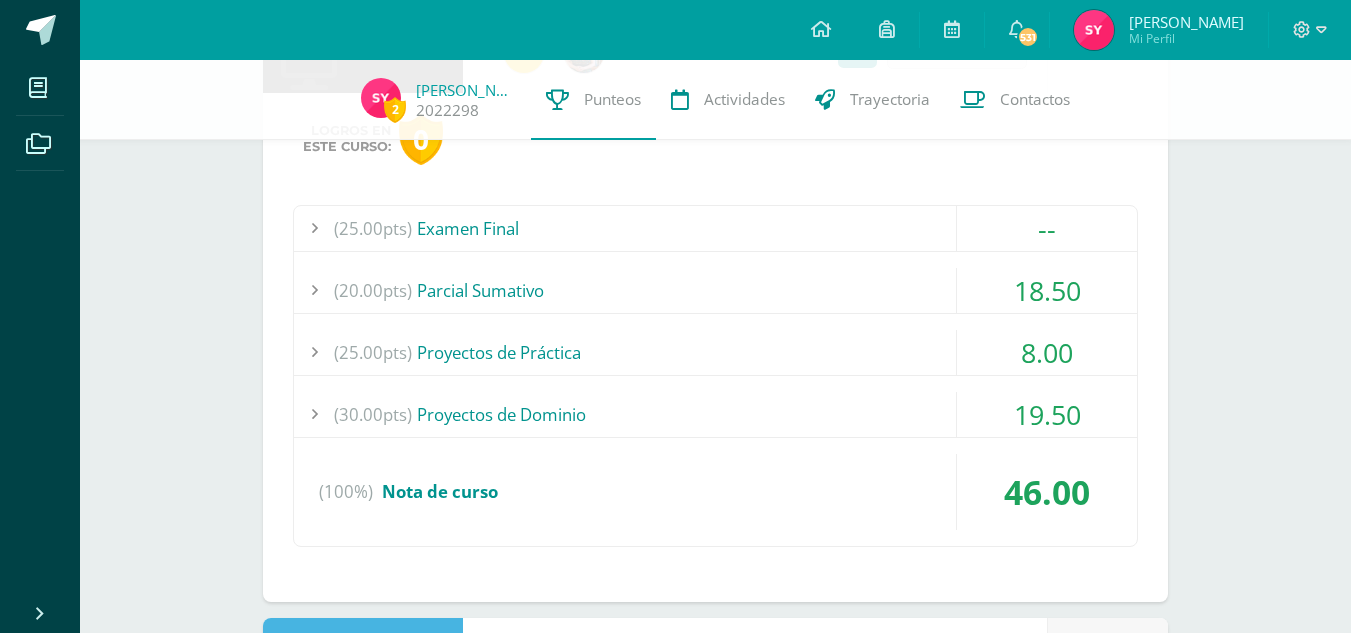 scroll, scrollTop: 976, scrollLeft: 0, axis: vertical 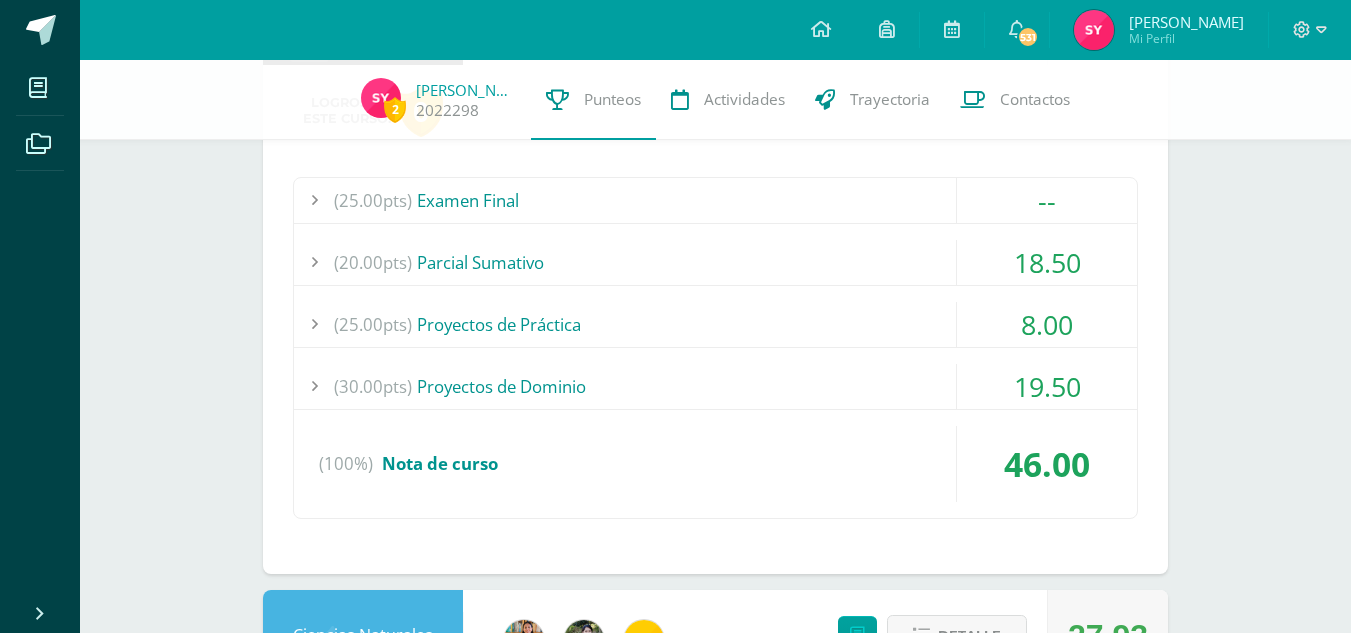 click on "19.50" at bounding box center (1047, 386) 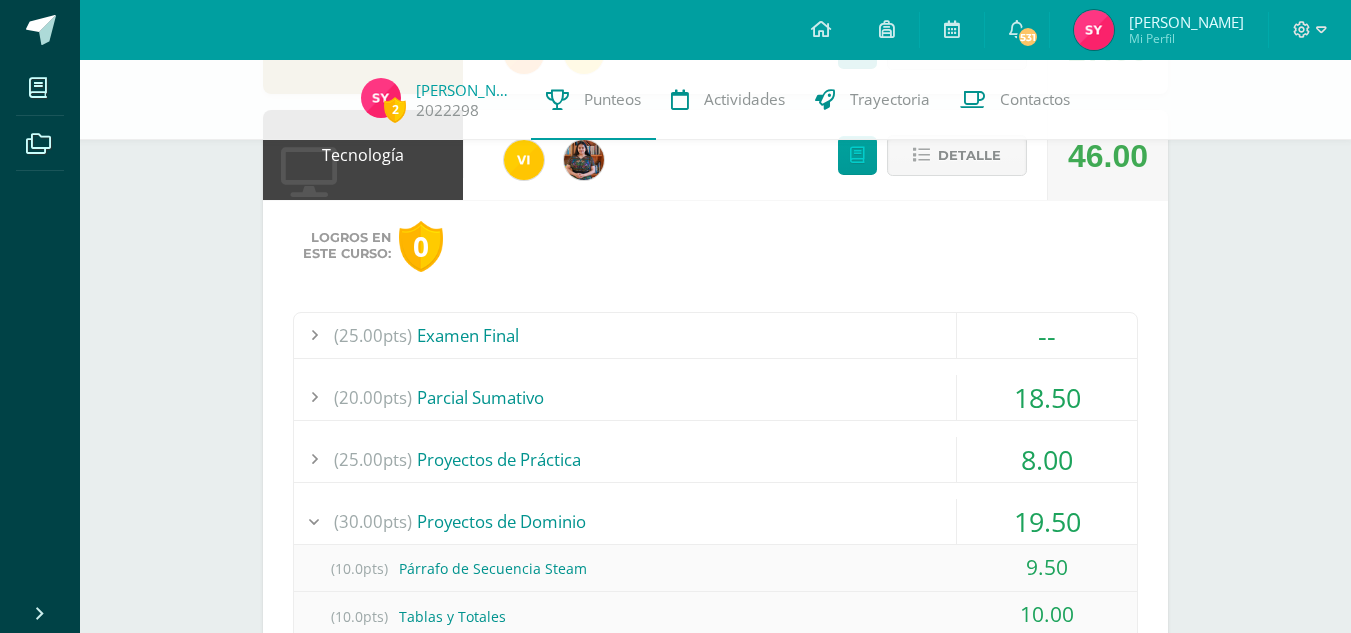 scroll, scrollTop: 825, scrollLeft: 0, axis: vertical 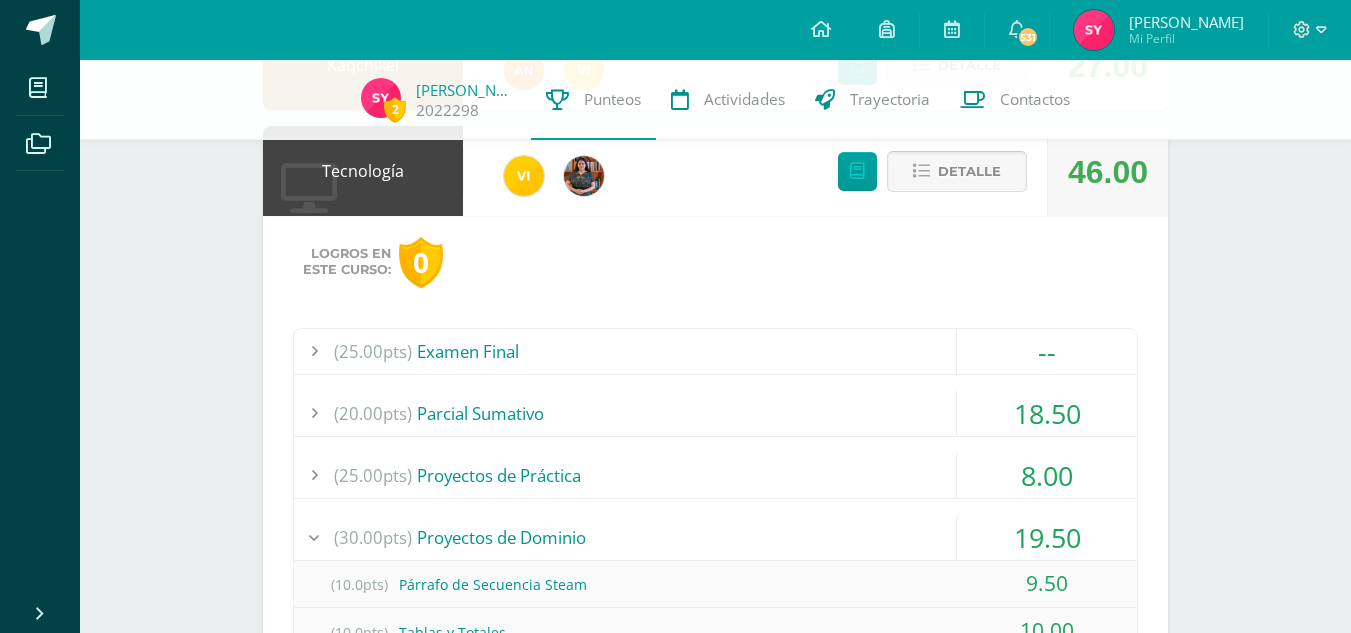 click on "Detalle" at bounding box center [969, 171] 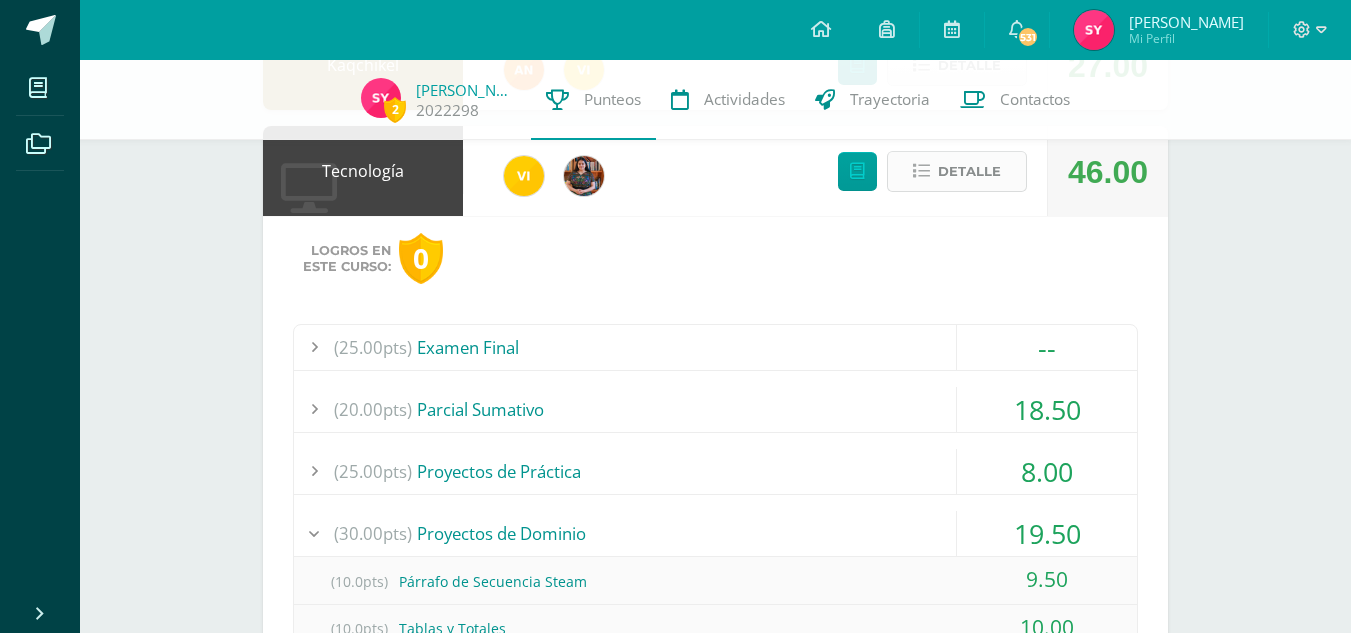 scroll, scrollTop: 766, scrollLeft: 0, axis: vertical 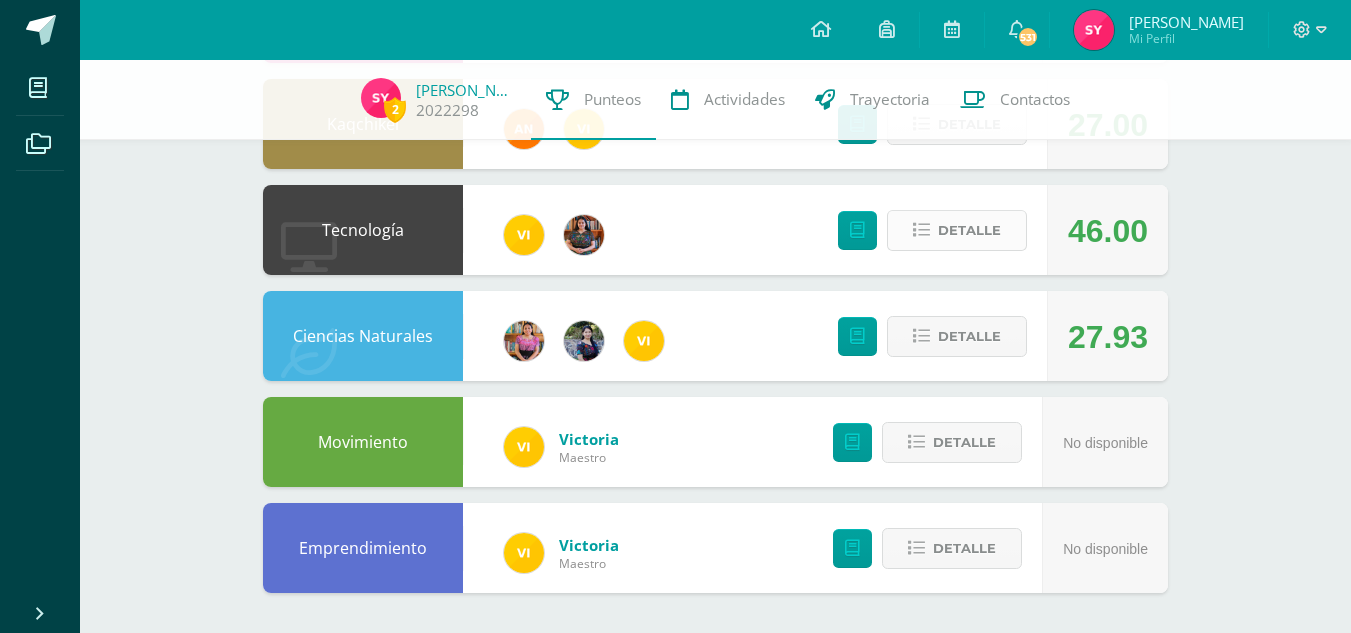 click on "Detalle" at bounding box center (969, 230) 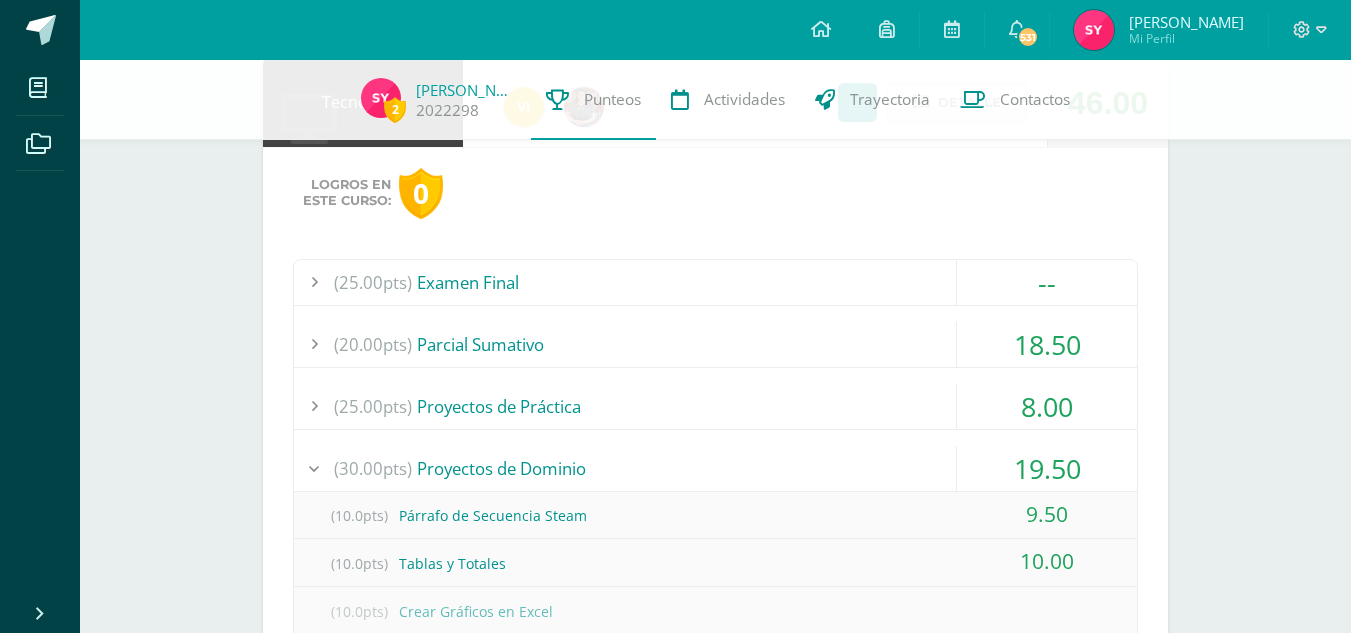 scroll, scrollTop: 890, scrollLeft: 0, axis: vertical 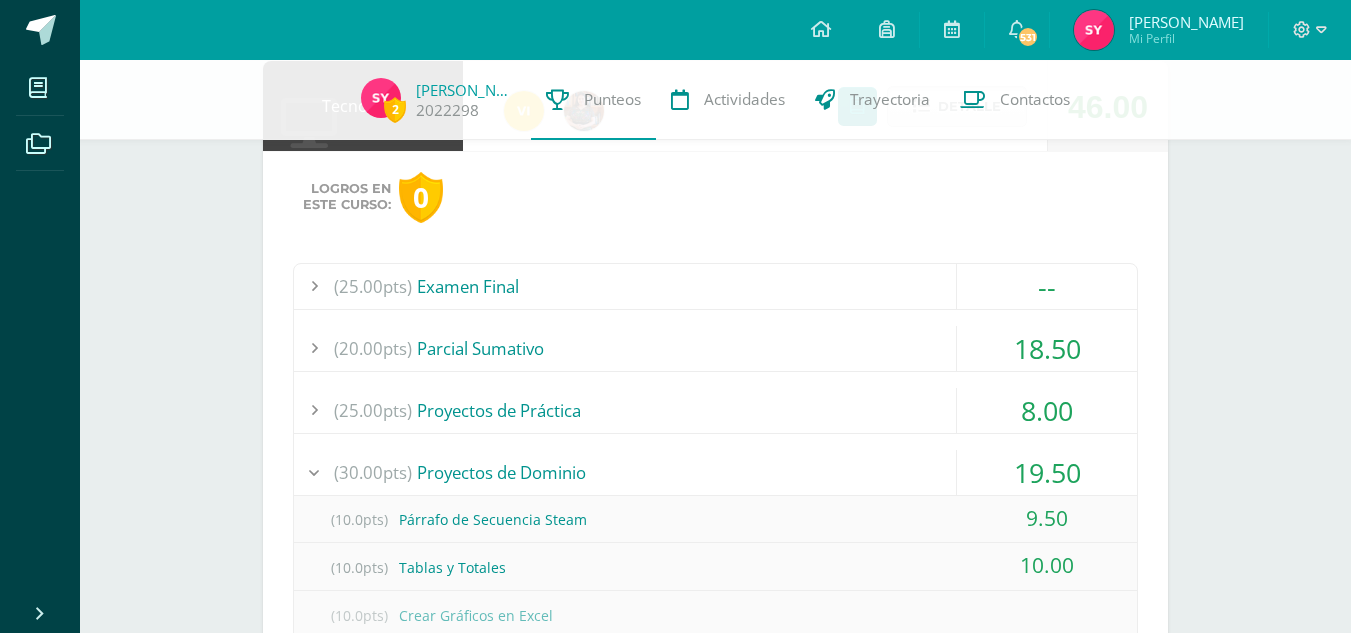 click on "18.50" at bounding box center (1047, 348) 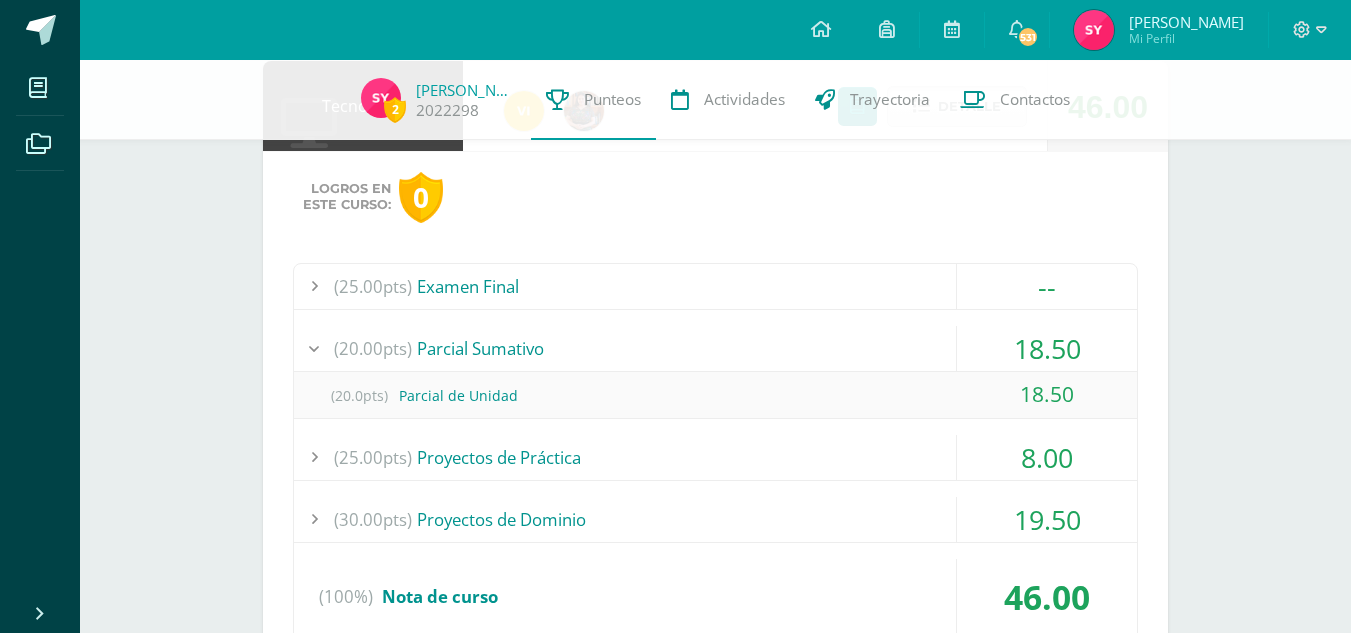 click on "18.50" at bounding box center [1047, 348] 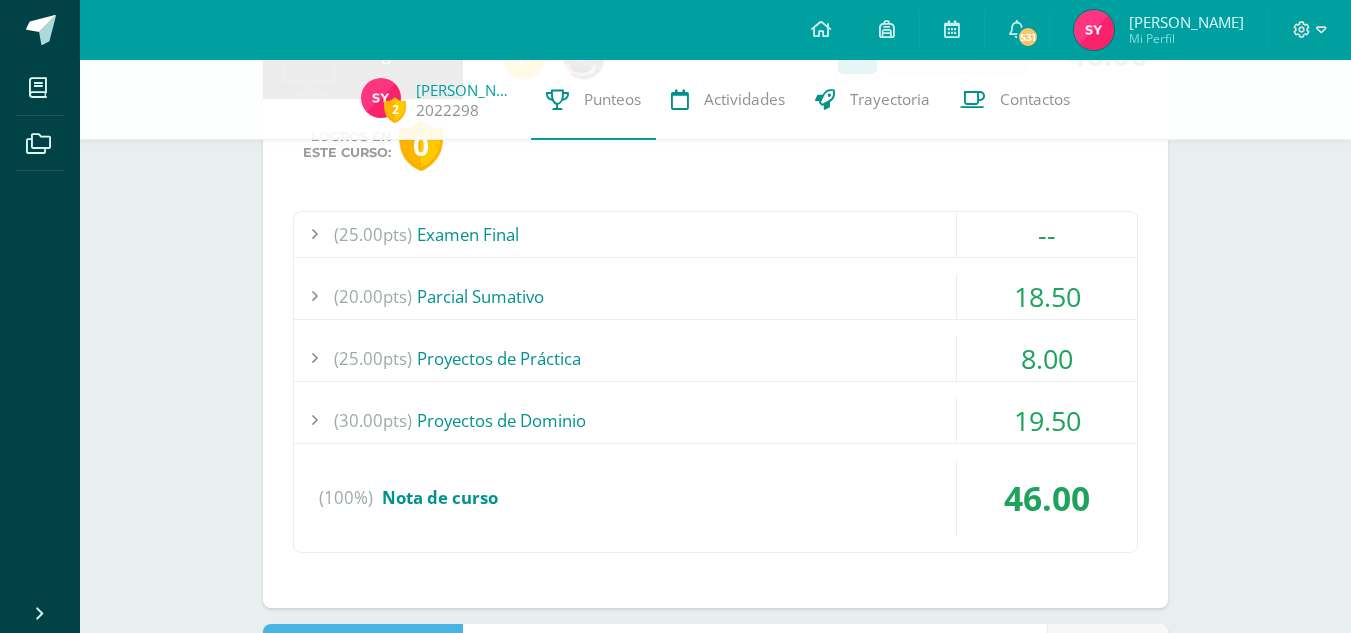 scroll, scrollTop: 946, scrollLeft: 0, axis: vertical 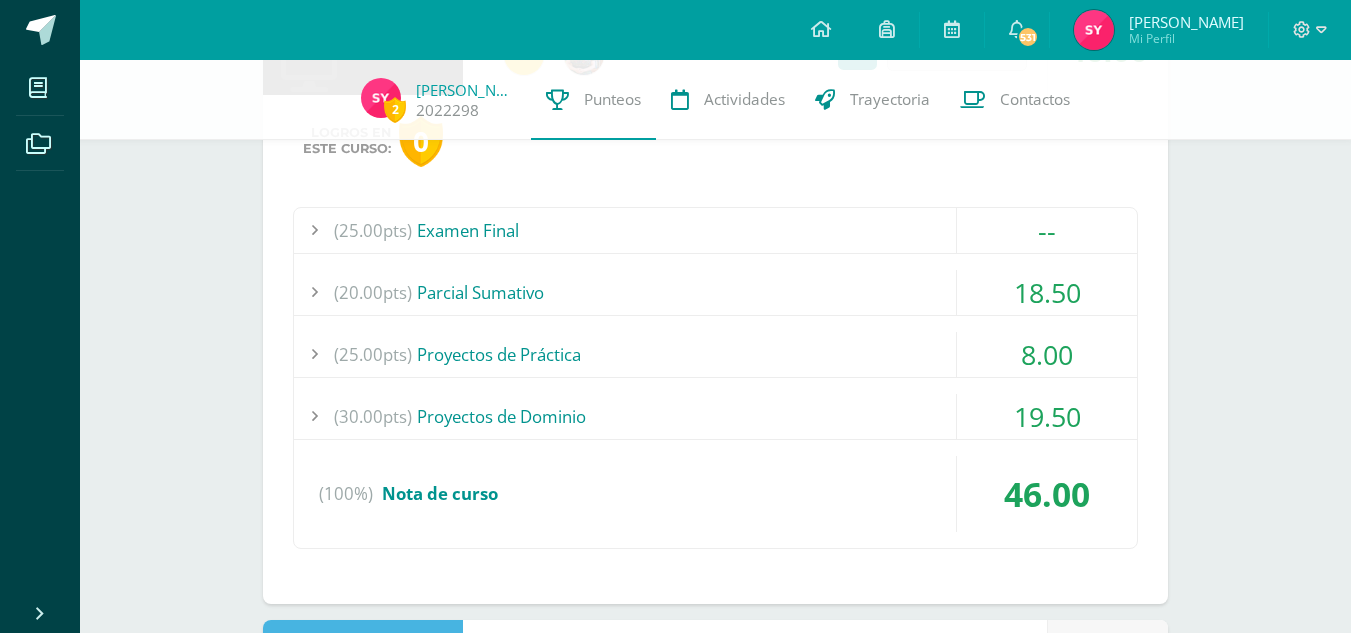 click on "8.00" at bounding box center [1047, 354] 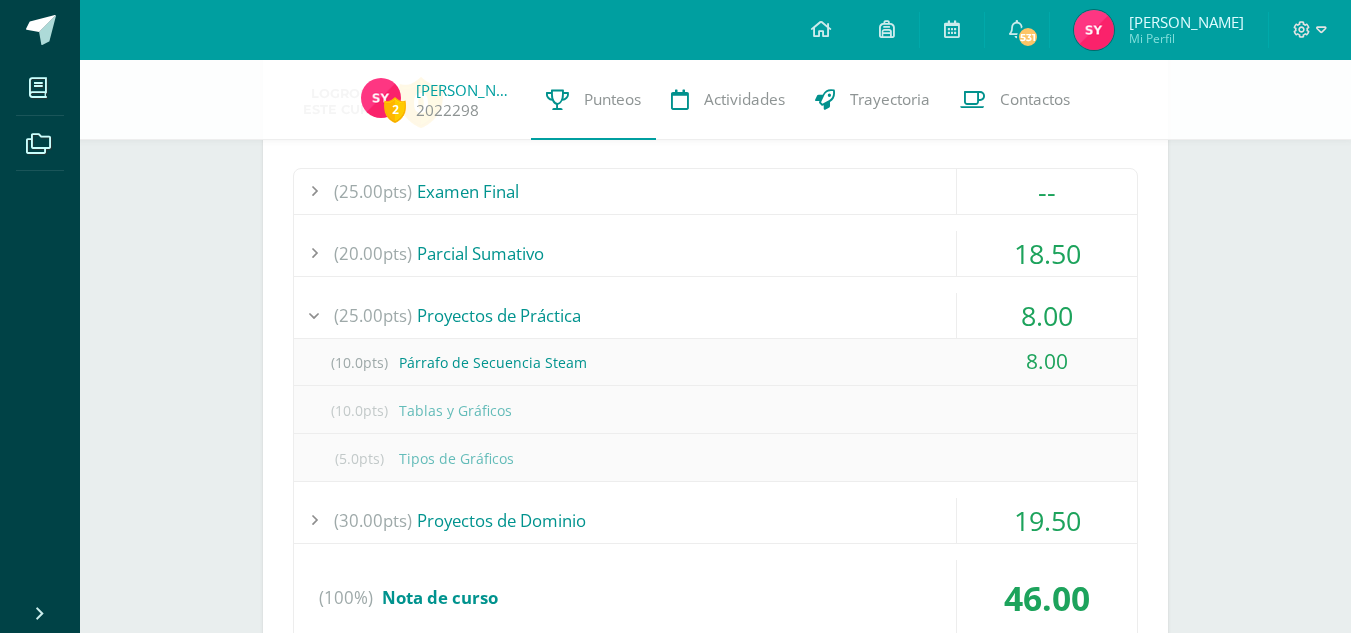 scroll, scrollTop: 987, scrollLeft: 0, axis: vertical 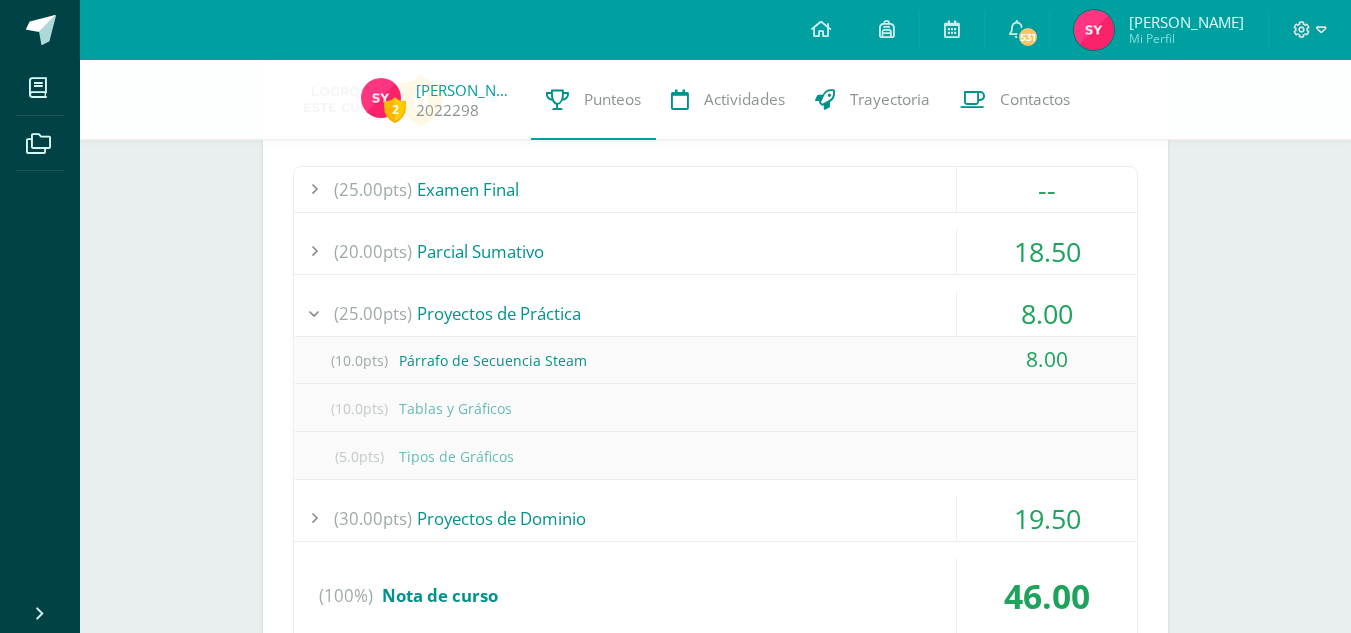 click on "18.50" at bounding box center [1047, 251] 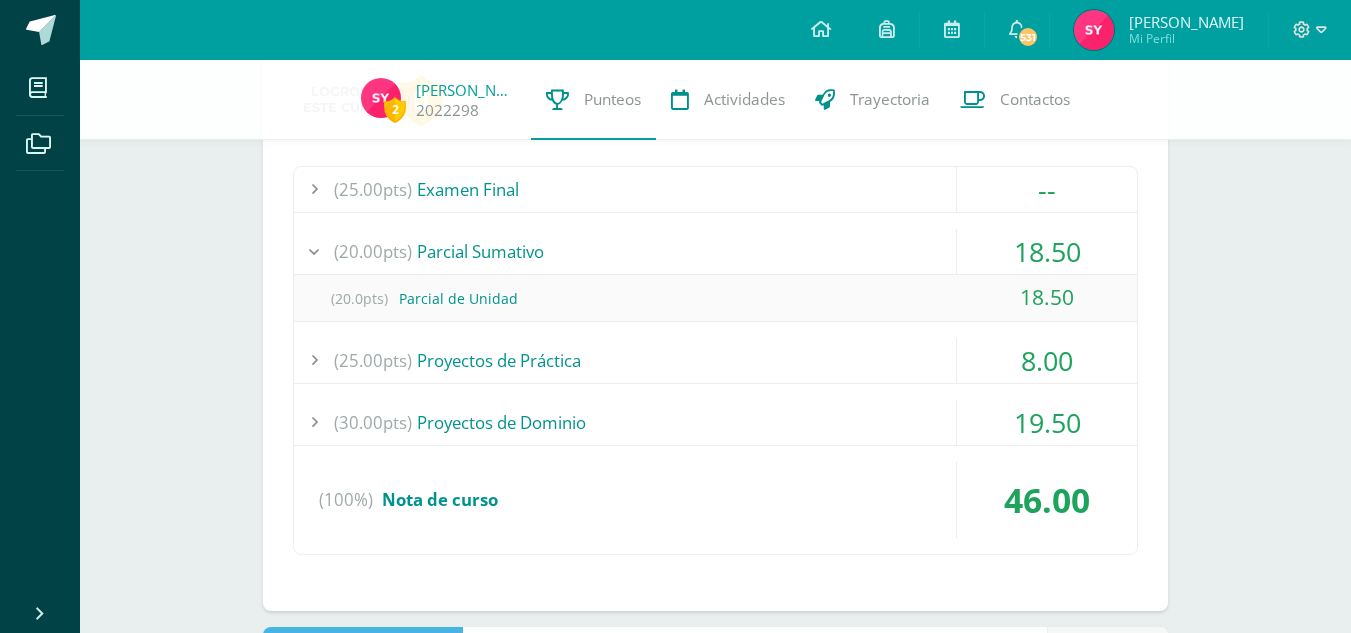 click on "18.50" at bounding box center [1047, 251] 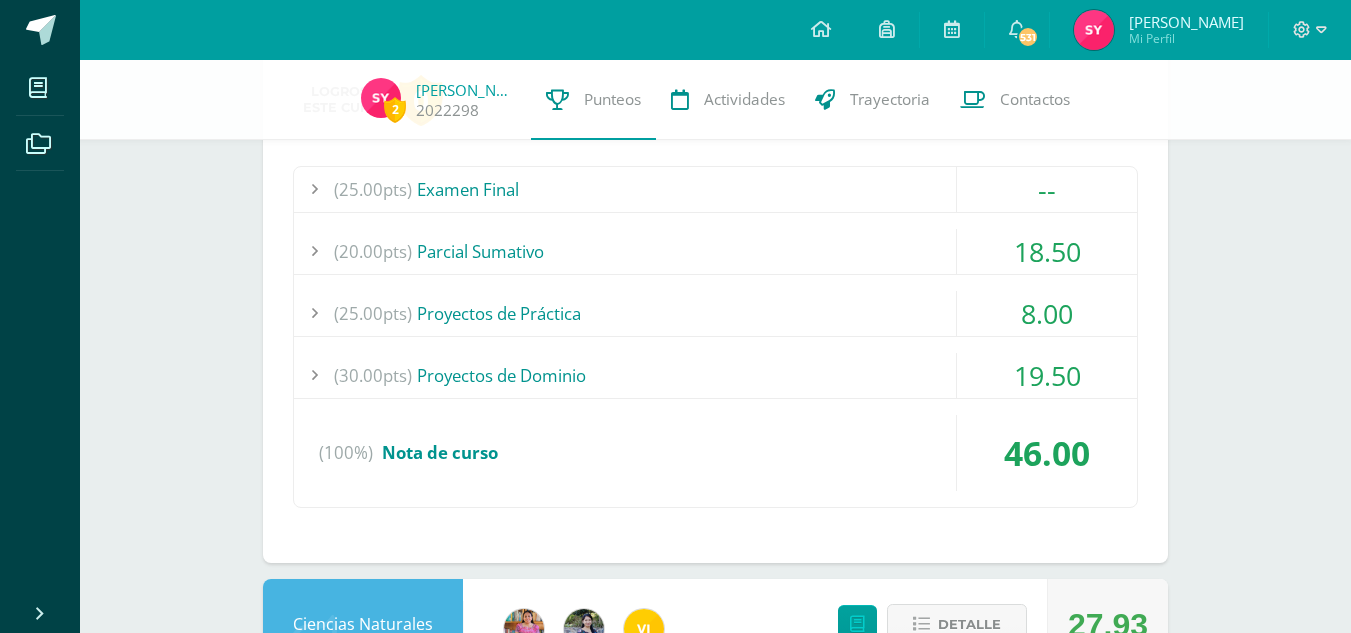 click on "8.00" at bounding box center [1047, 313] 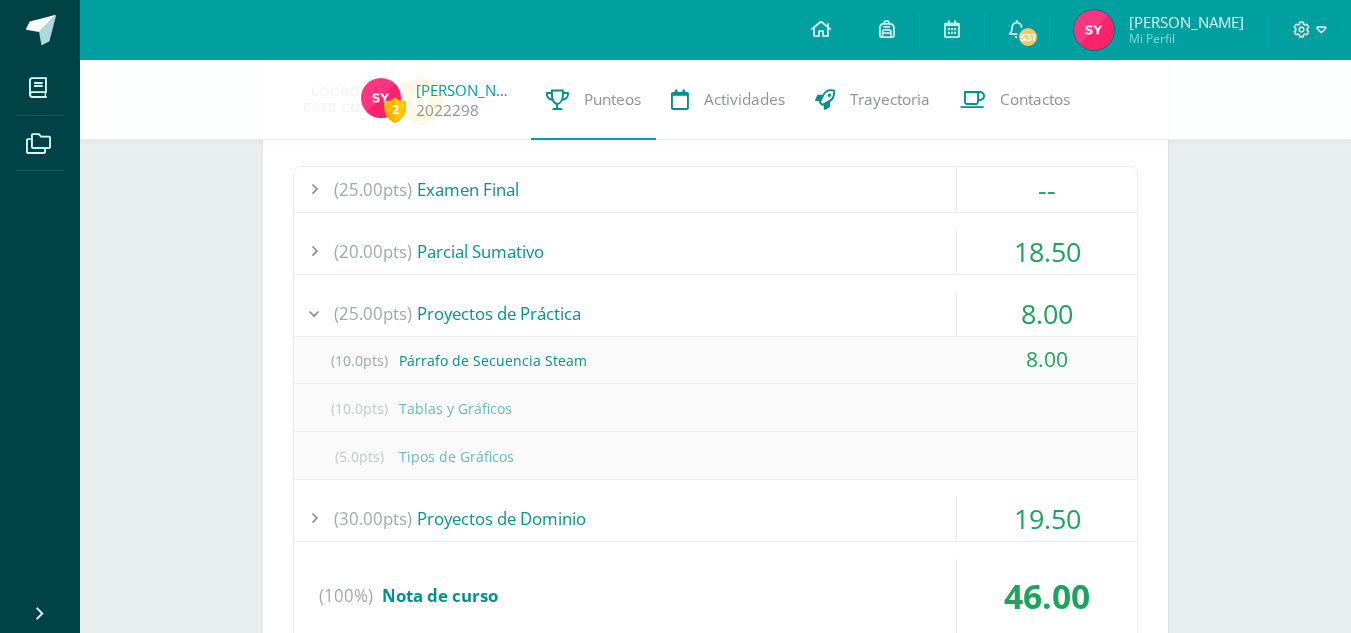 click on "8.00" at bounding box center [1047, 313] 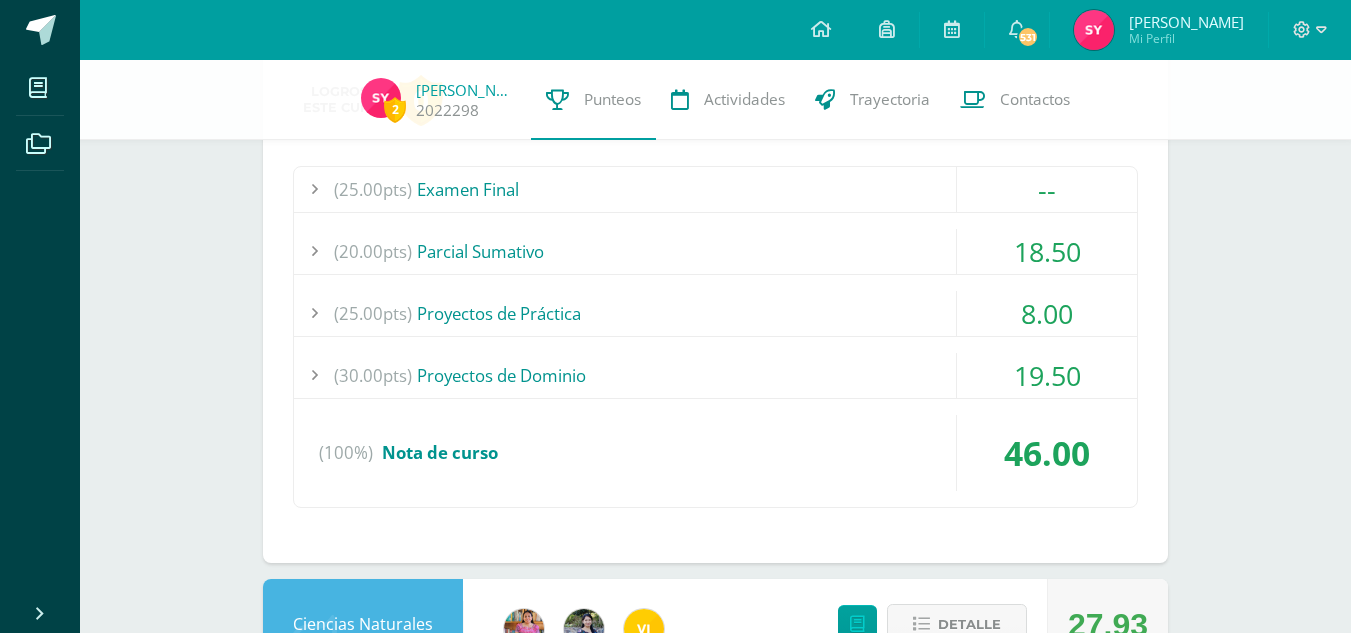 click on "19.50" at bounding box center [1047, 375] 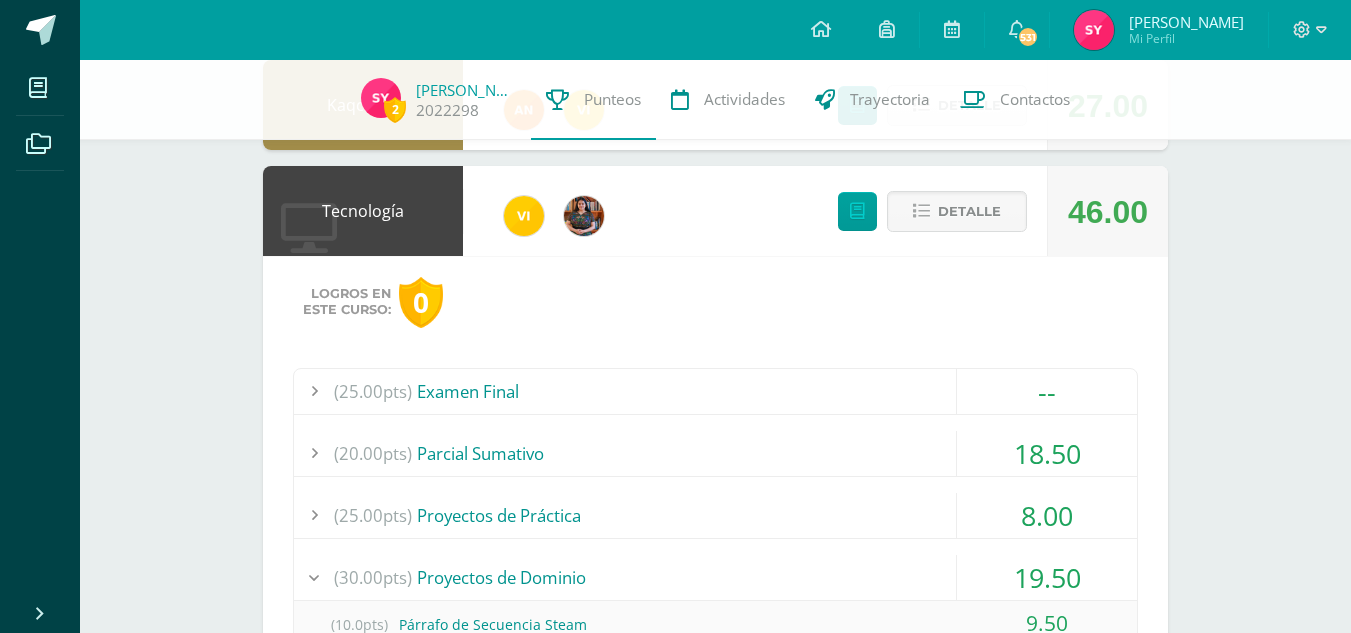 scroll, scrollTop: 783, scrollLeft: 0, axis: vertical 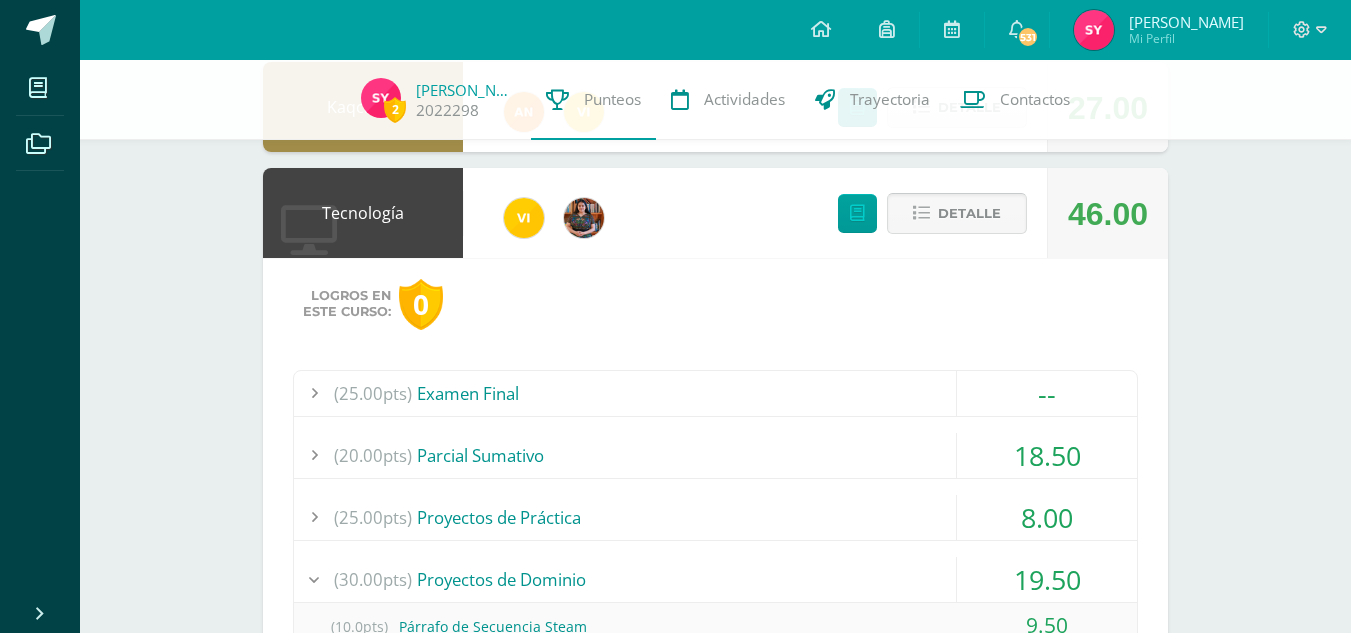 click on "Detalle" at bounding box center (969, 213) 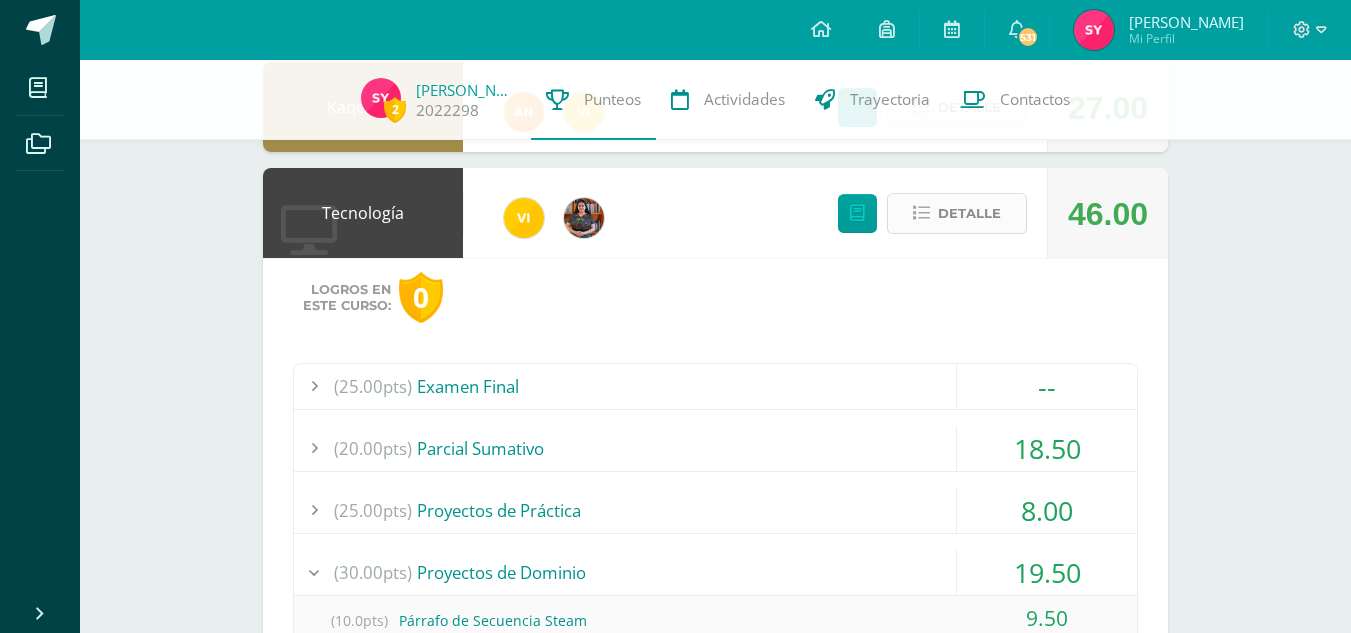 scroll, scrollTop: 766, scrollLeft: 0, axis: vertical 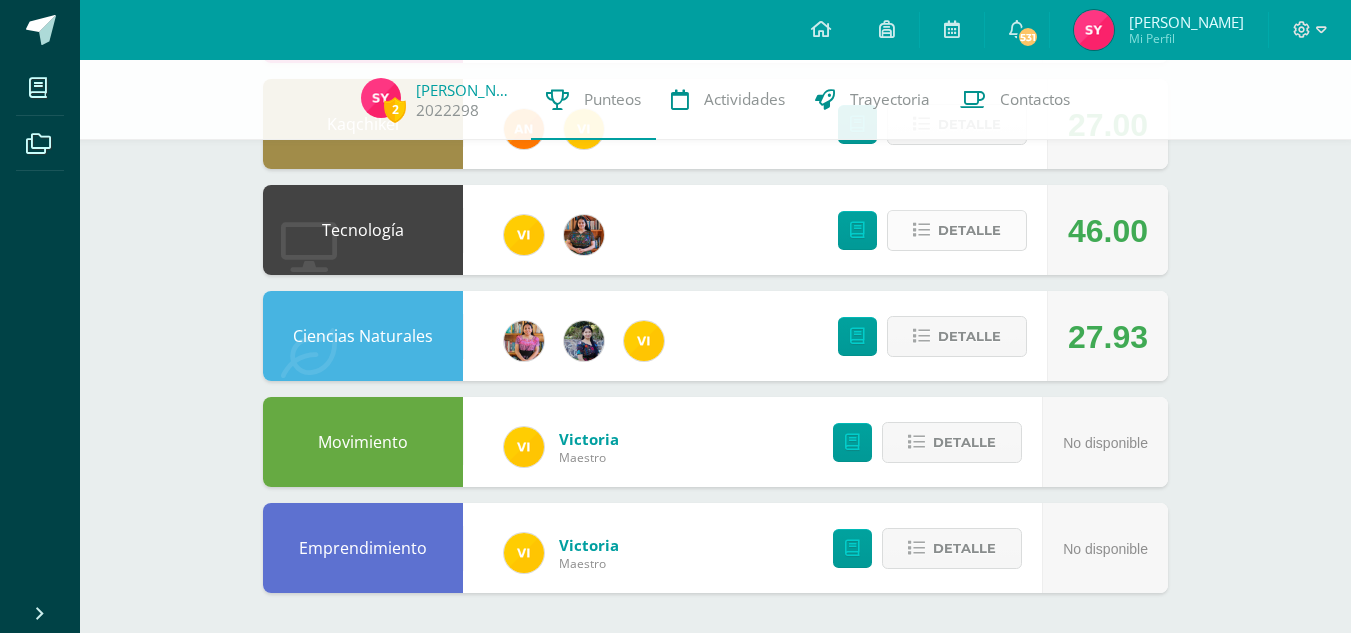 click on "Detalle" at bounding box center (969, 230) 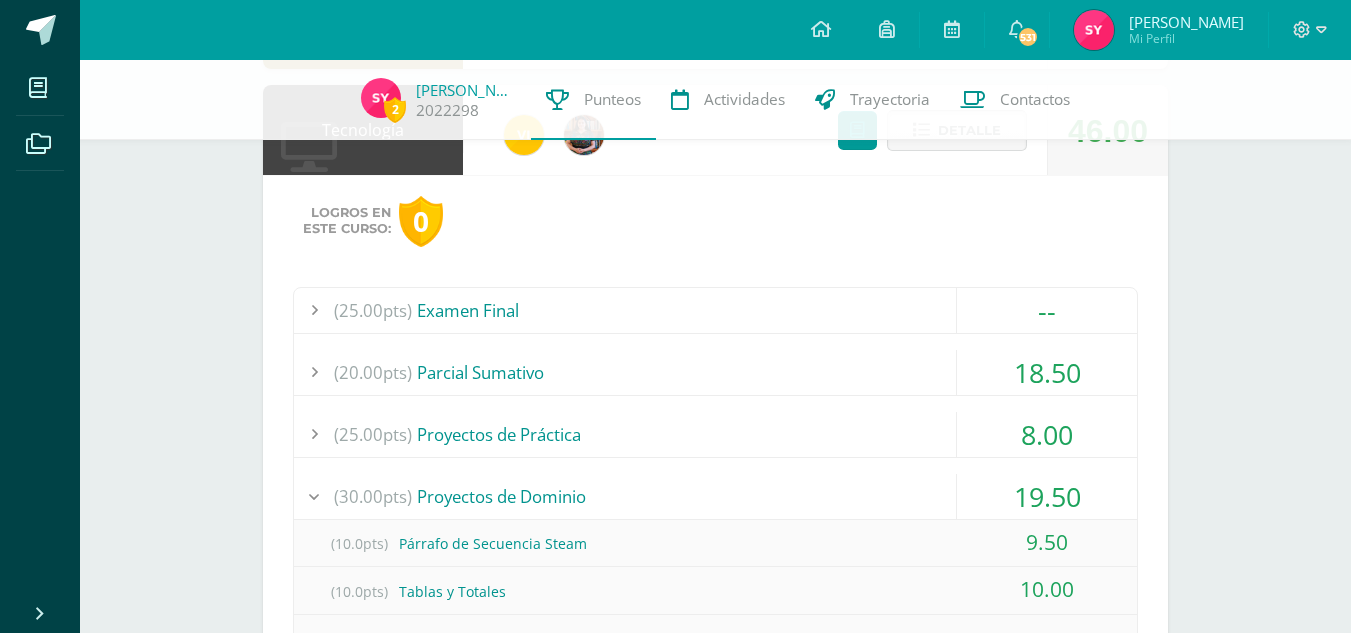 scroll, scrollTop: 867, scrollLeft: 0, axis: vertical 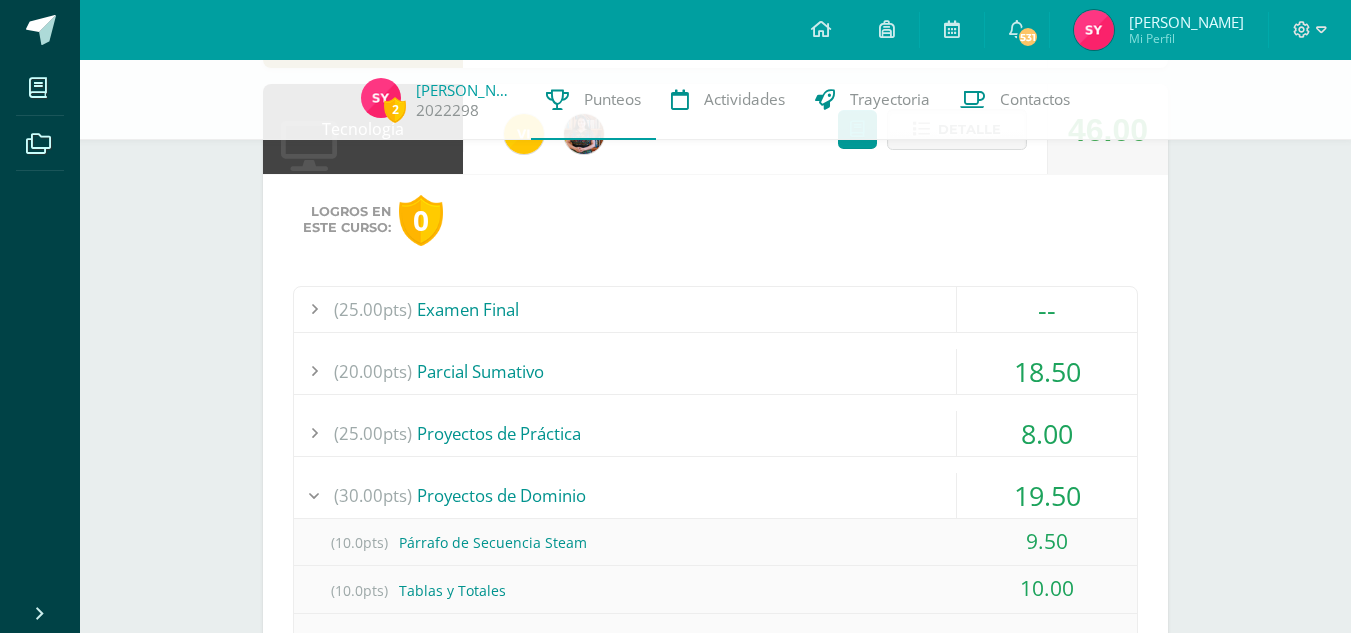 click on "--" at bounding box center (1047, 309) 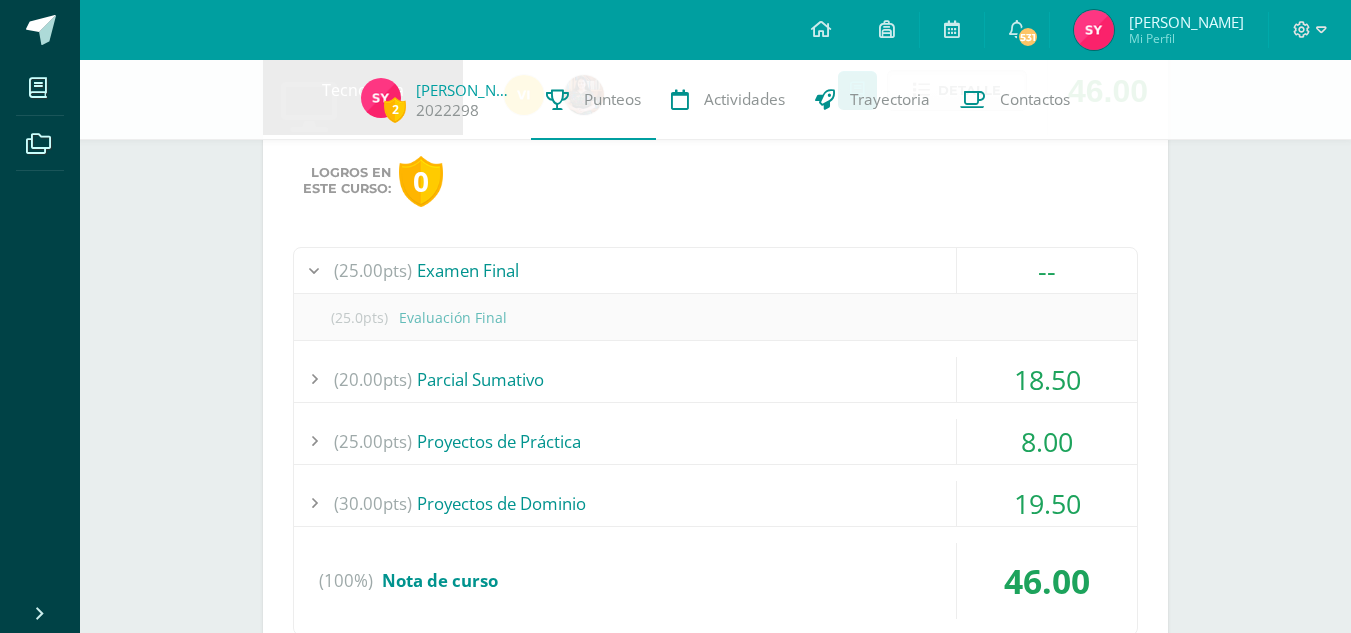 scroll, scrollTop: 907, scrollLeft: 0, axis: vertical 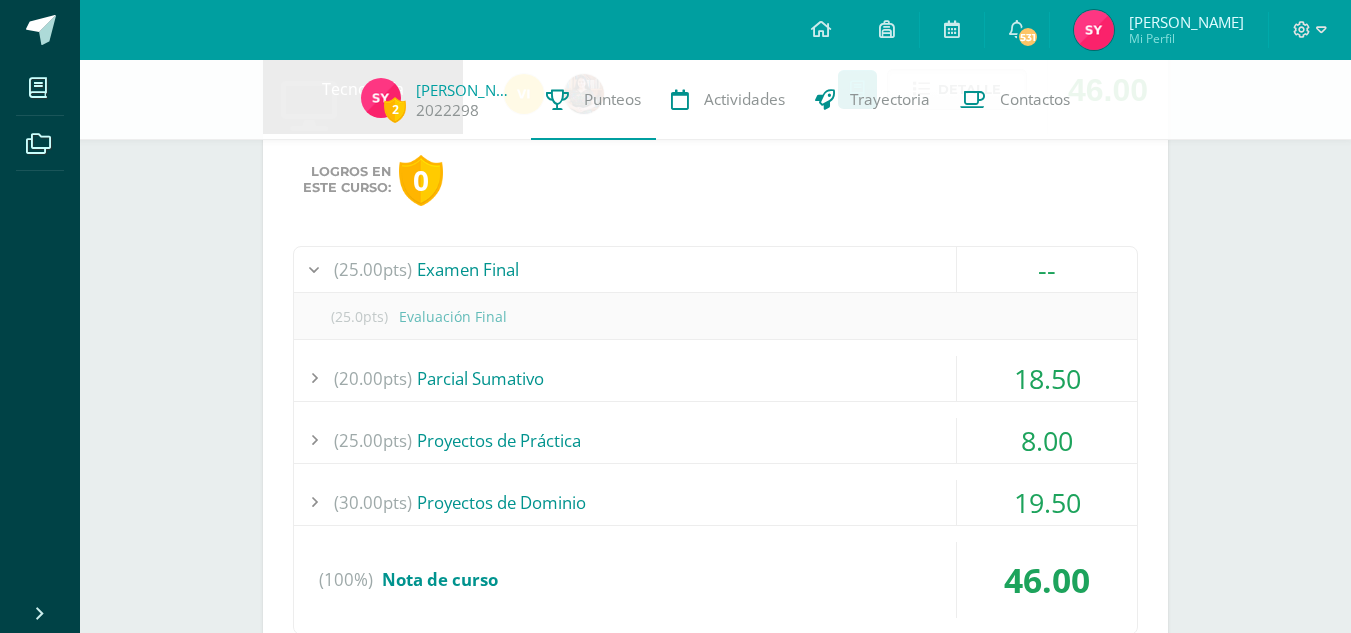 click on "--" at bounding box center (1047, 269) 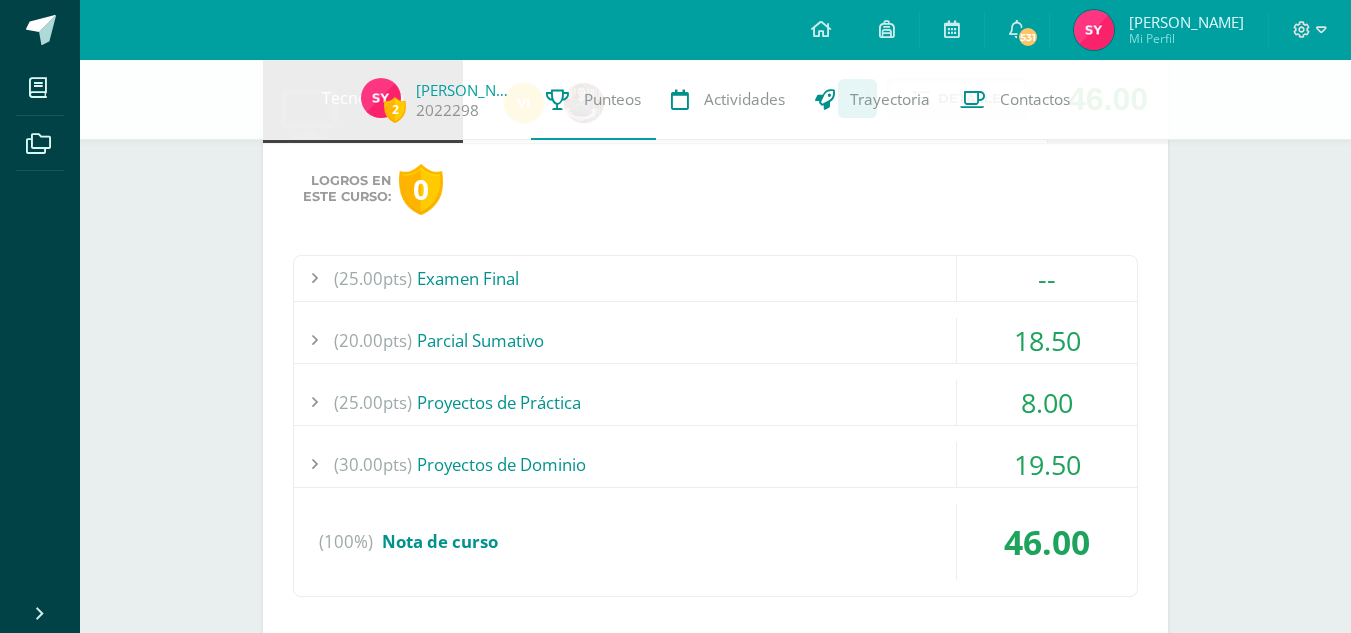 scroll, scrollTop: 899, scrollLeft: 0, axis: vertical 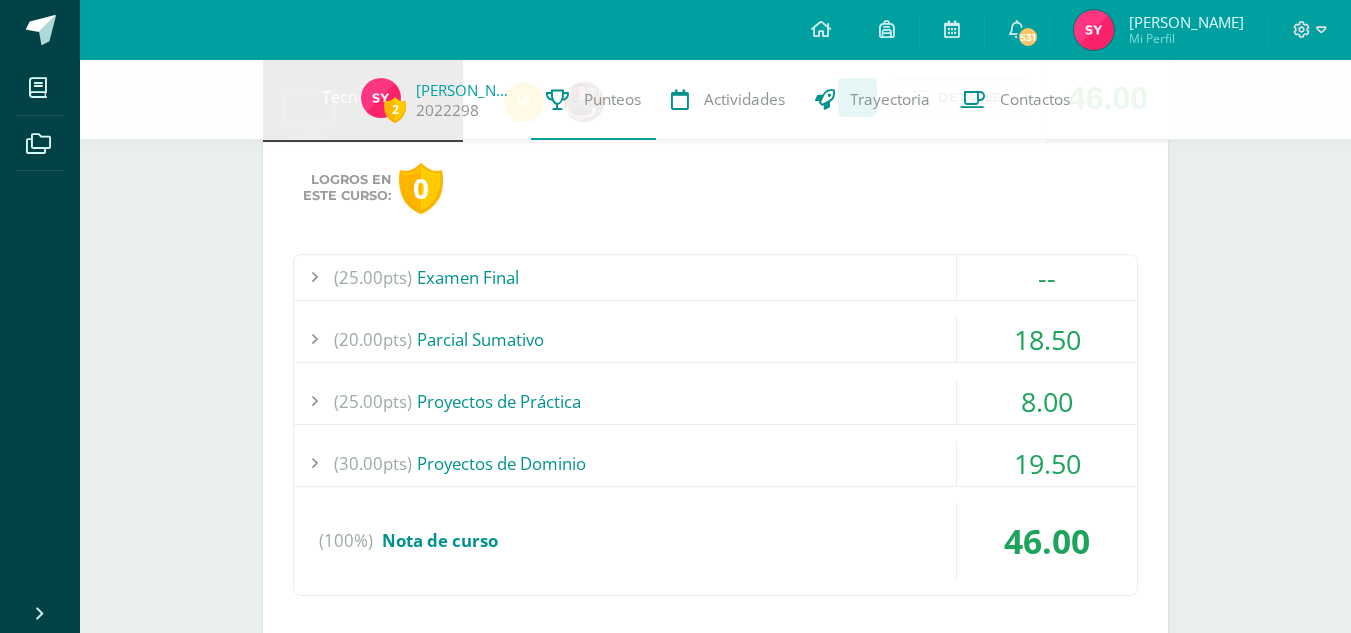 click on "18.50" at bounding box center [1047, 339] 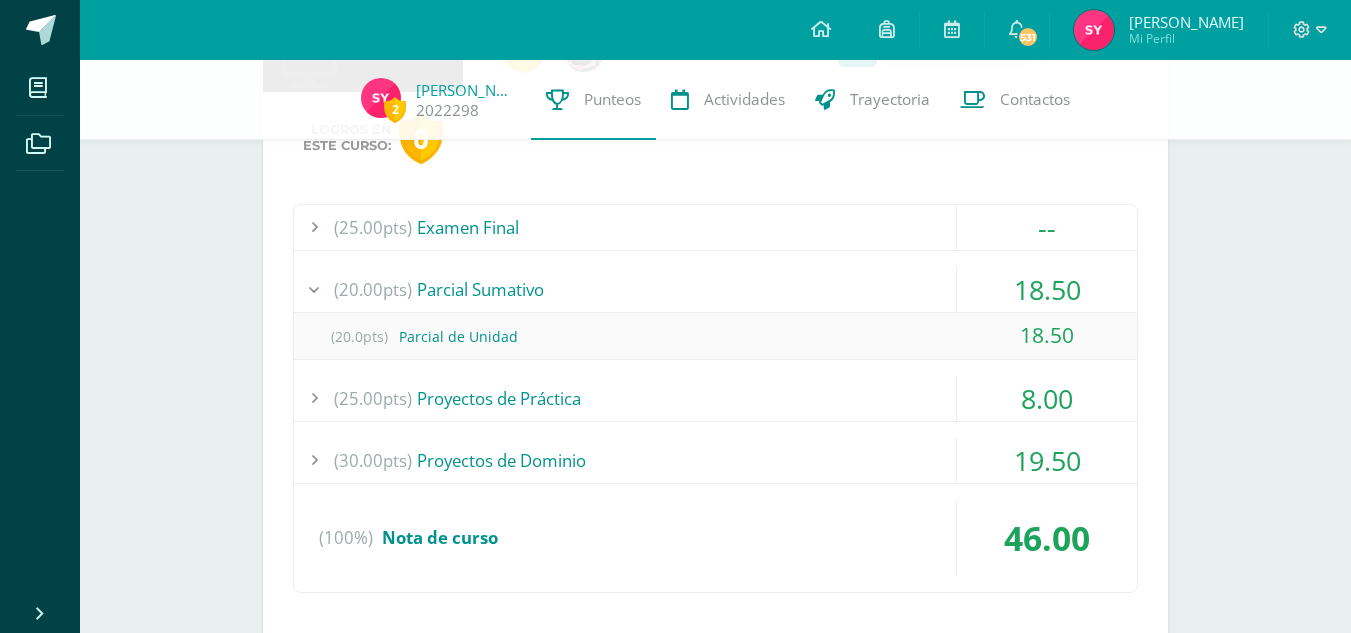 scroll, scrollTop: 965, scrollLeft: 0, axis: vertical 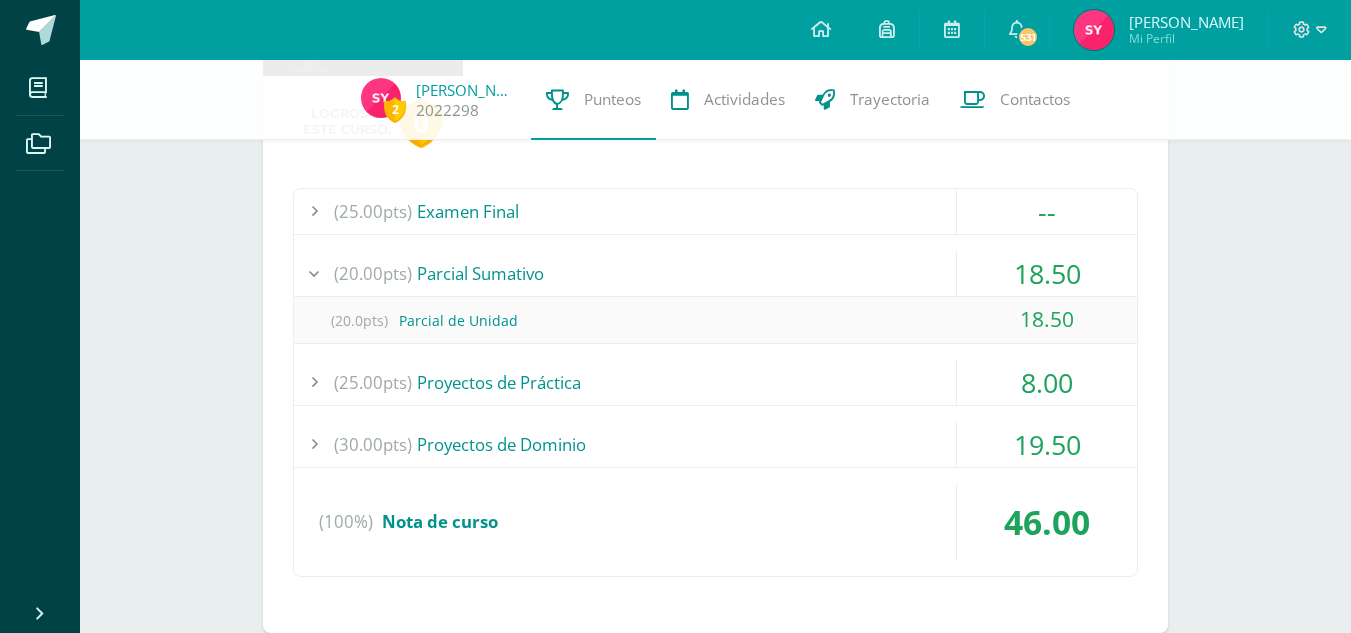 click on "18.50" at bounding box center (1047, 273) 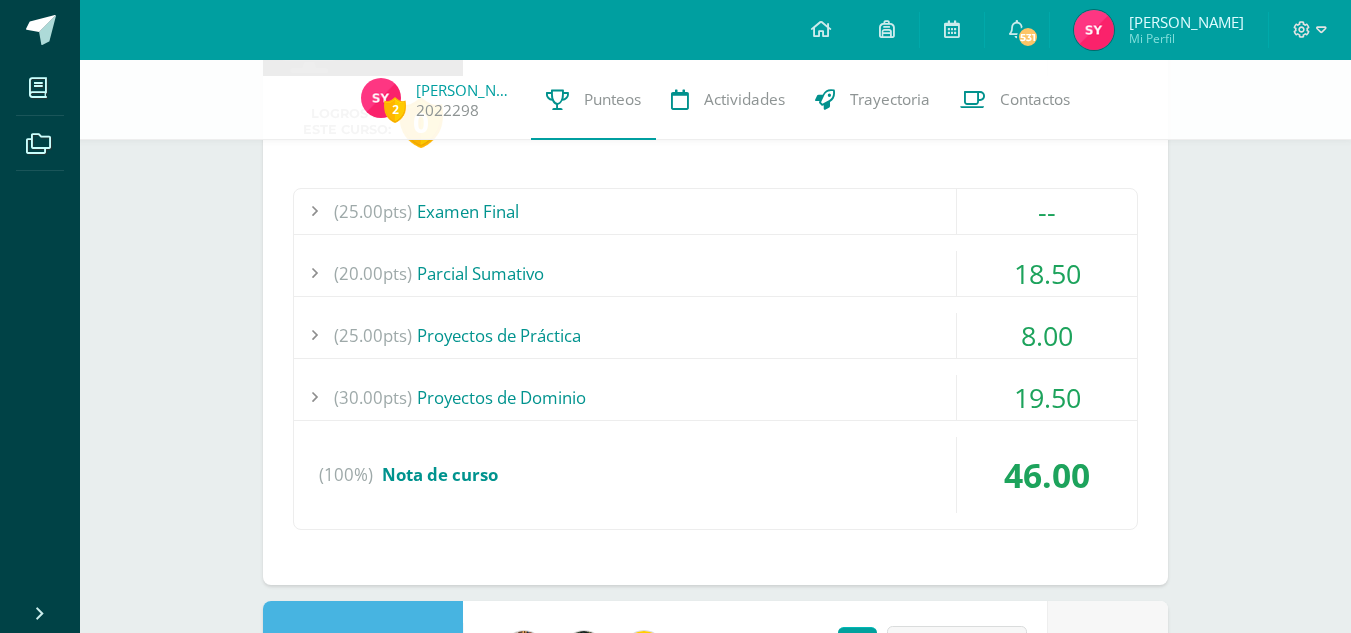 click on "8.00" at bounding box center [1047, 335] 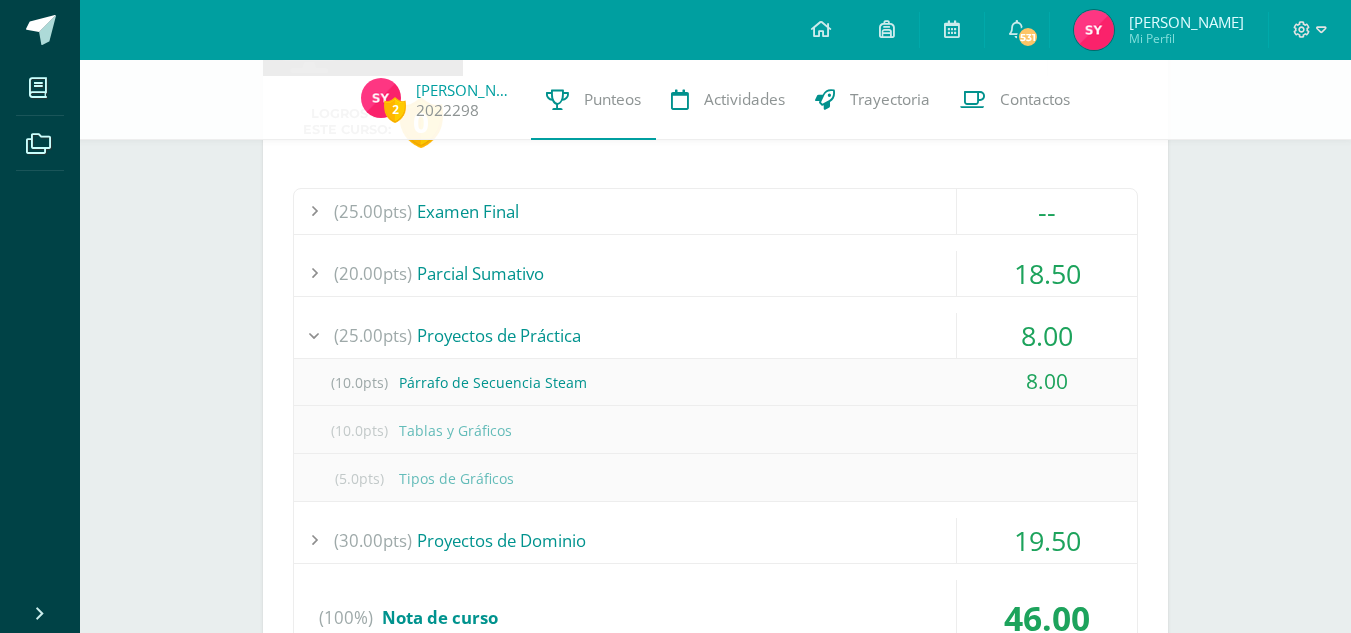 click on "8.00" at bounding box center (1047, 335) 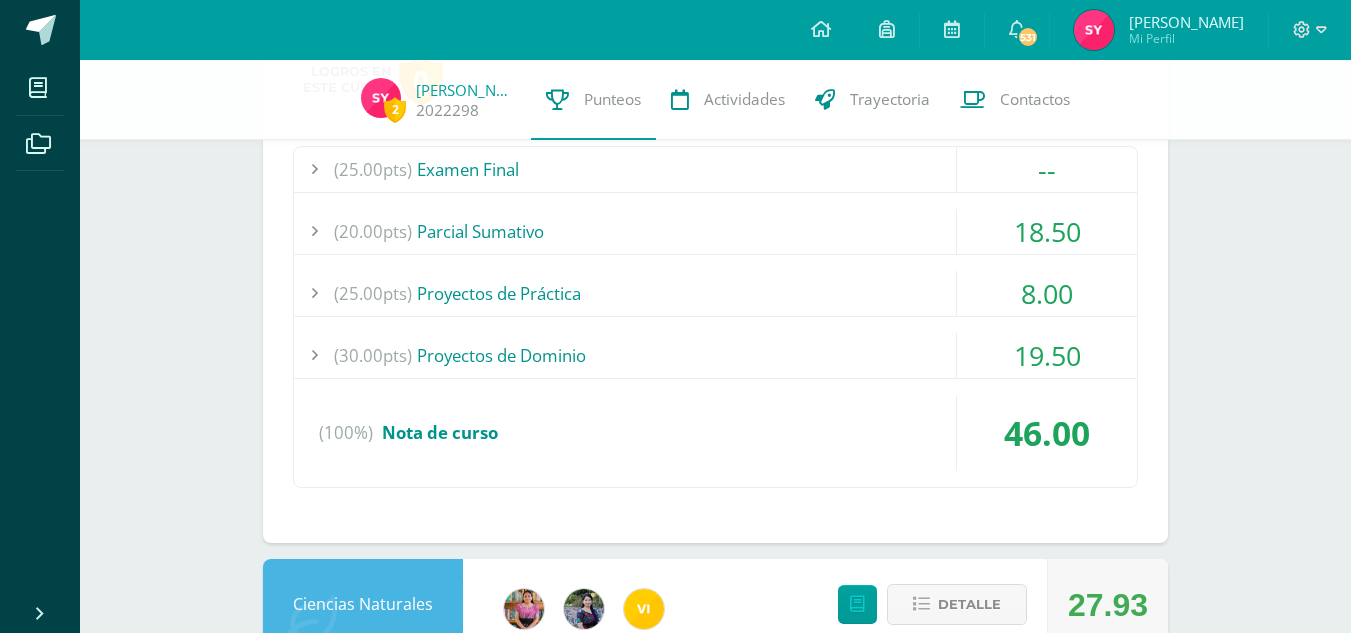 scroll, scrollTop: 1008, scrollLeft: 0, axis: vertical 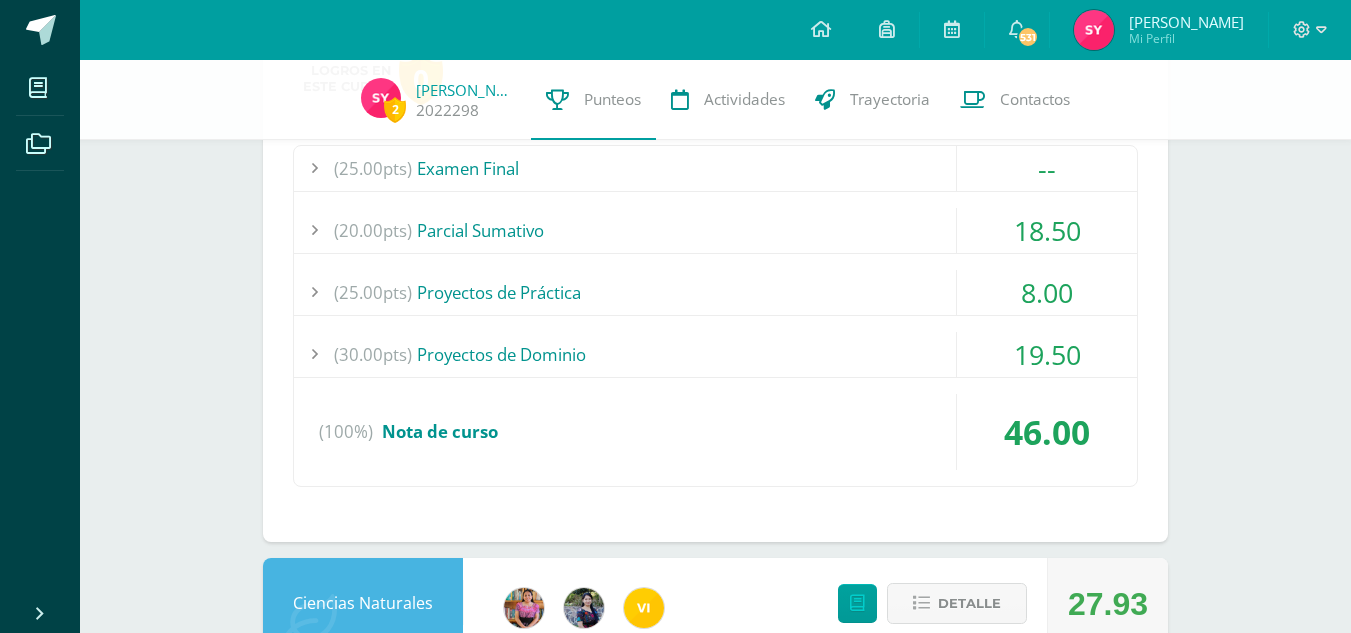 click on "19.50" at bounding box center [1047, 354] 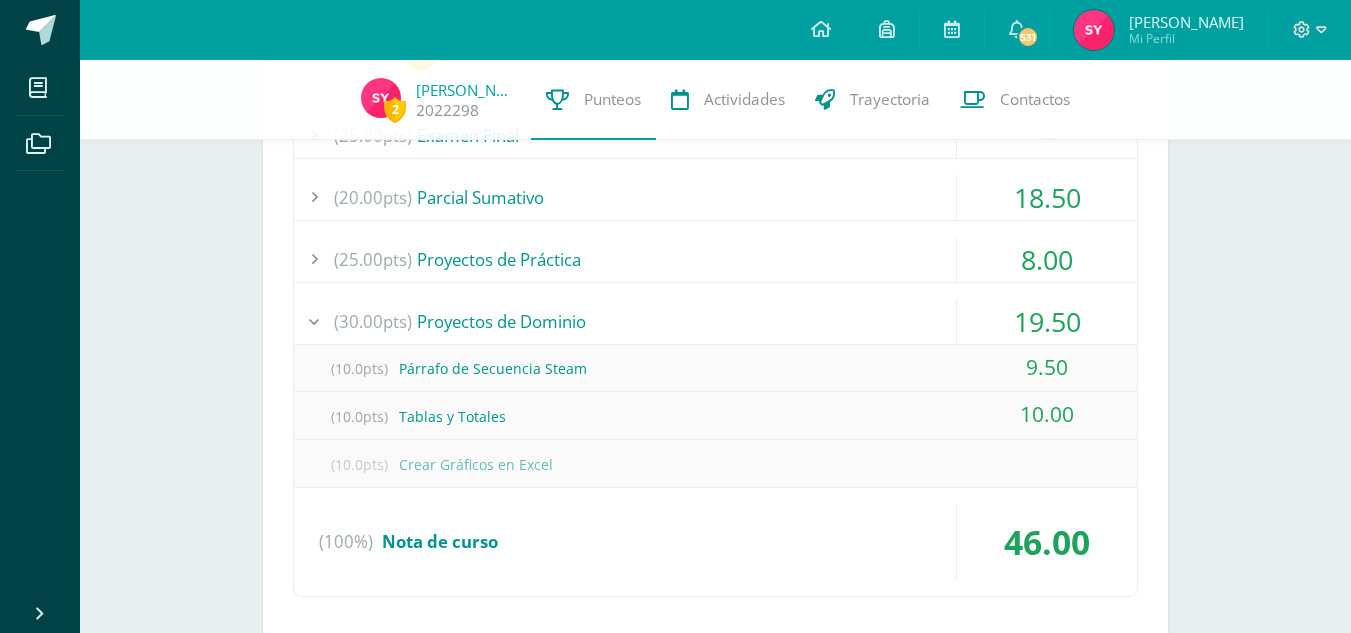 scroll, scrollTop: 1044, scrollLeft: 0, axis: vertical 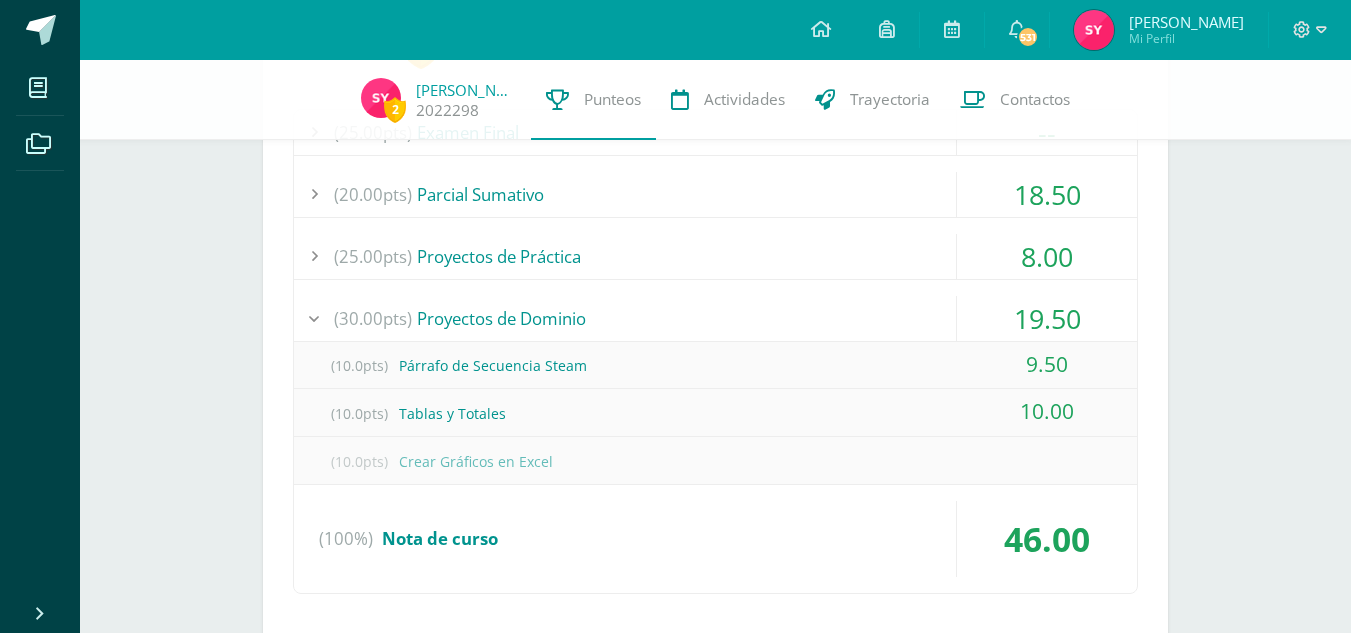 click on "19.50" at bounding box center (1047, 318) 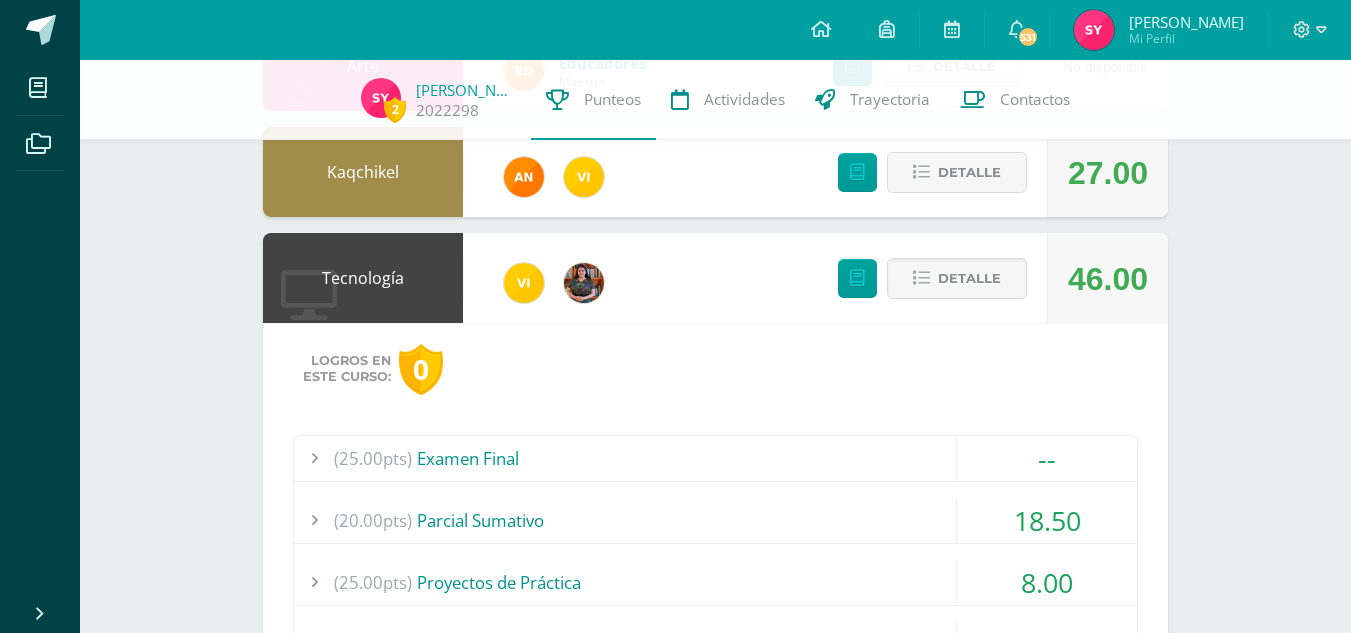 scroll, scrollTop: 697, scrollLeft: 0, axis: vertical 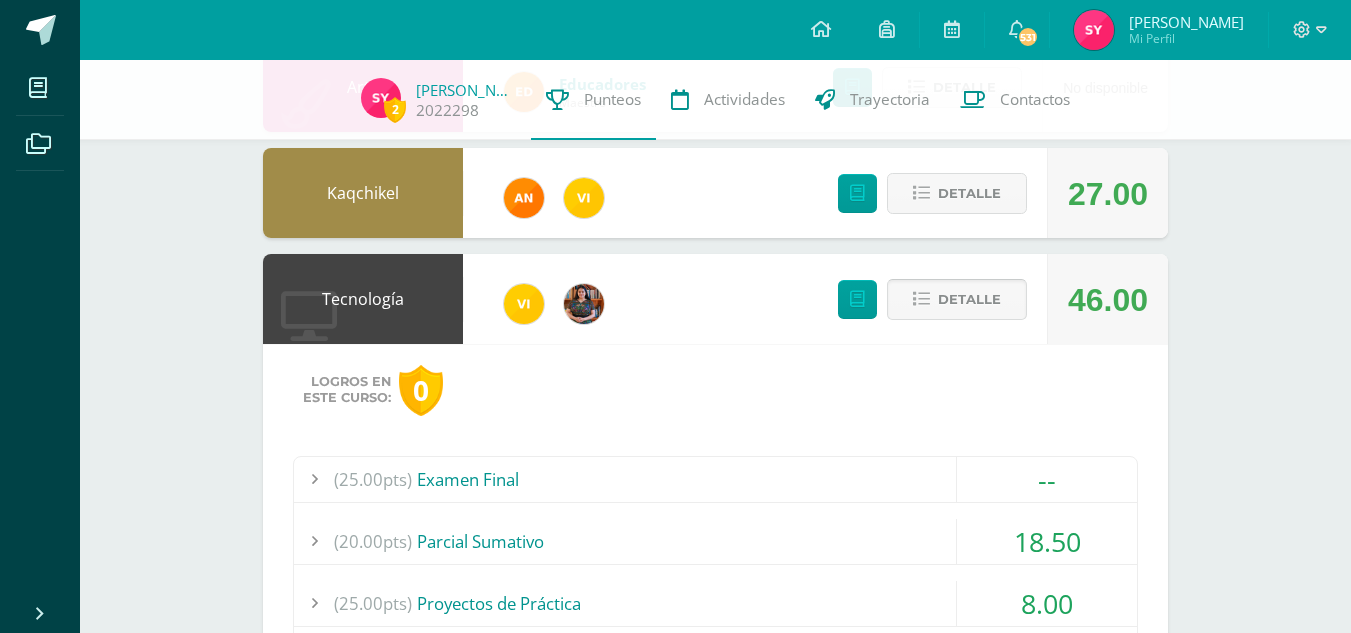 click on "Detalle" at bounding box center (969, 299) 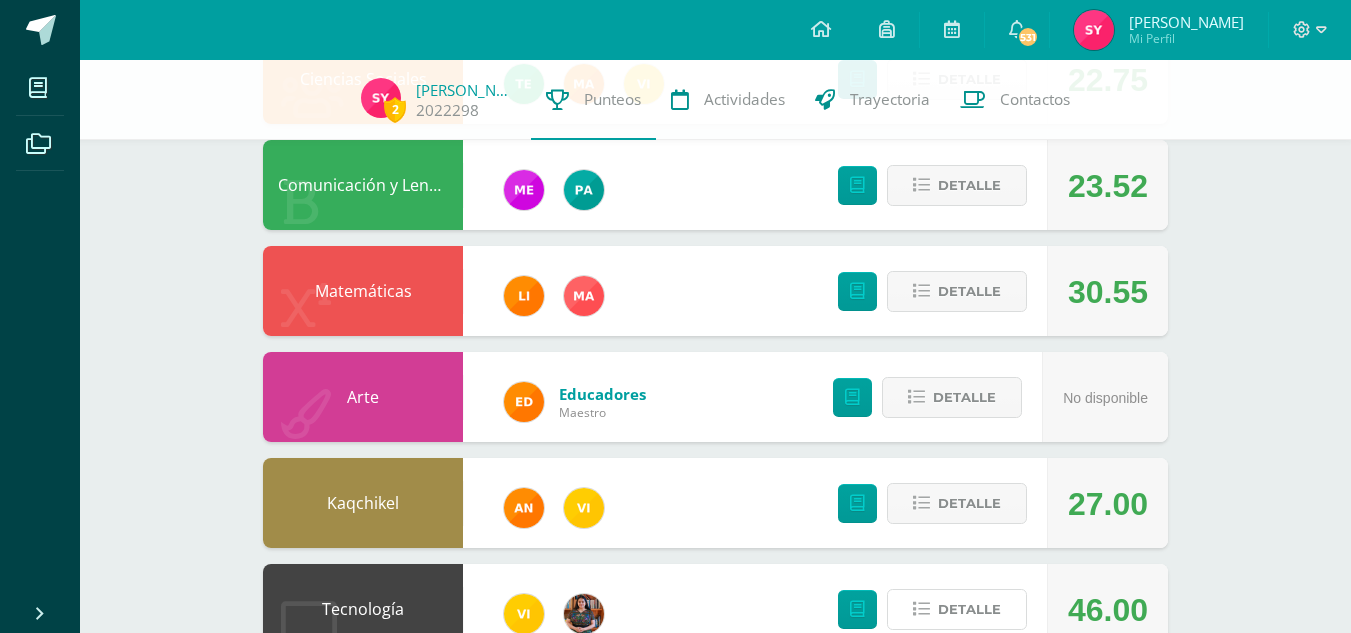 scroll, scrollTop: 386, scrollLeft: 0, axis: vertical 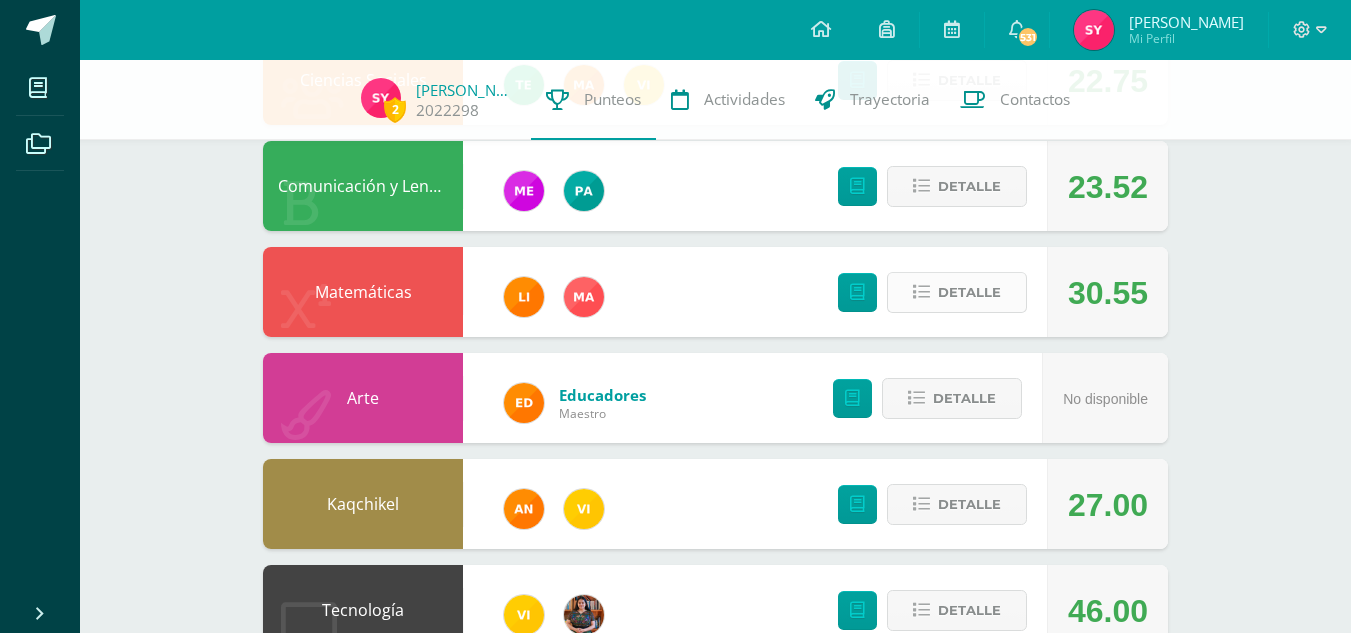 click on "Detalle" at bounding box center (969, 292) 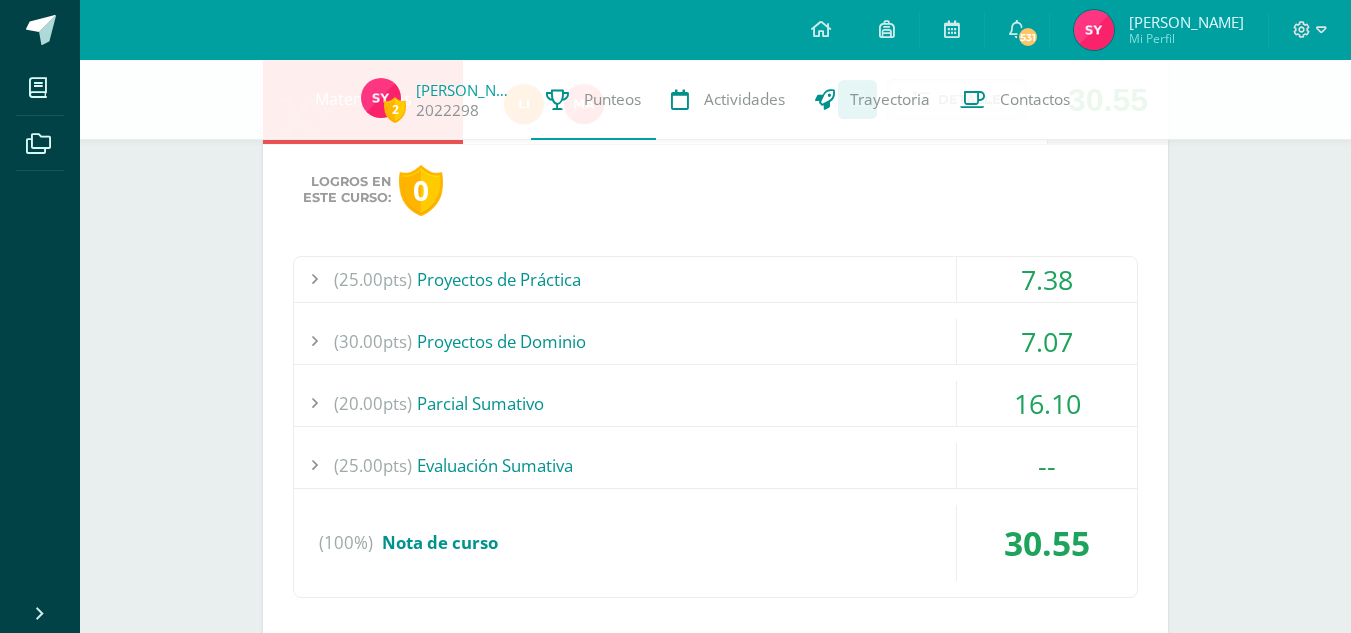 scroll, scrollTop: 587, scrollLeft: 0, axis: vertical 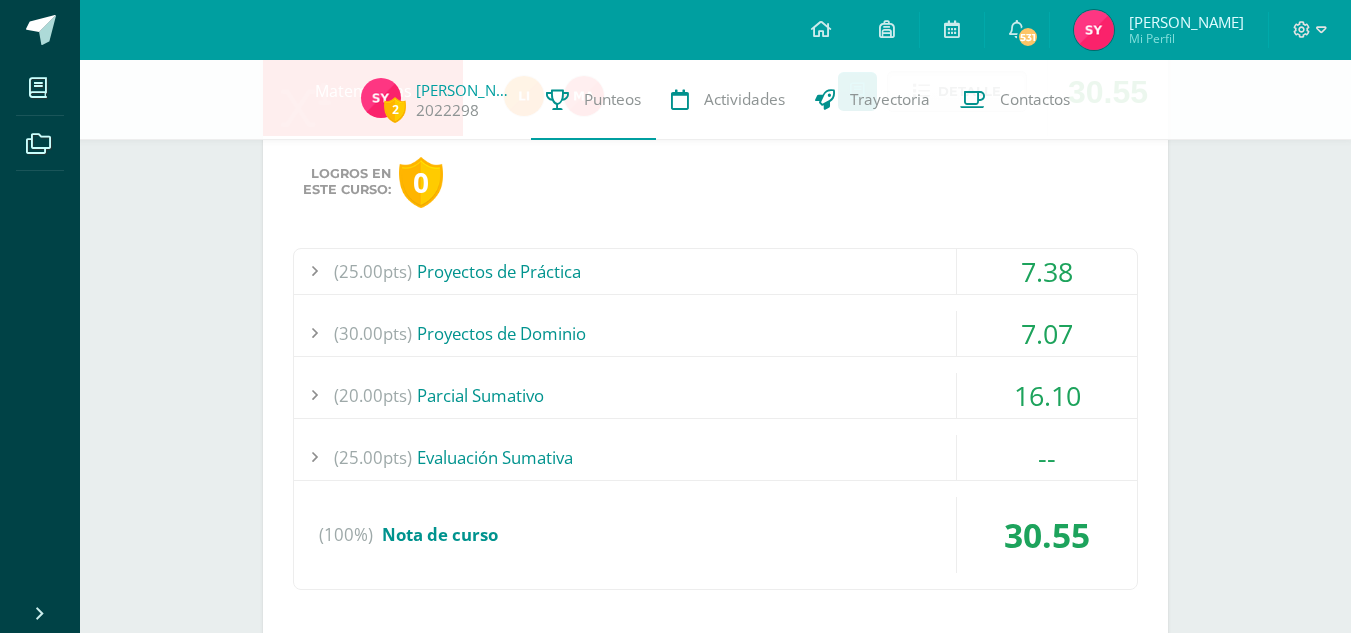 click on "7.38" at bounding box center (1047, 271) 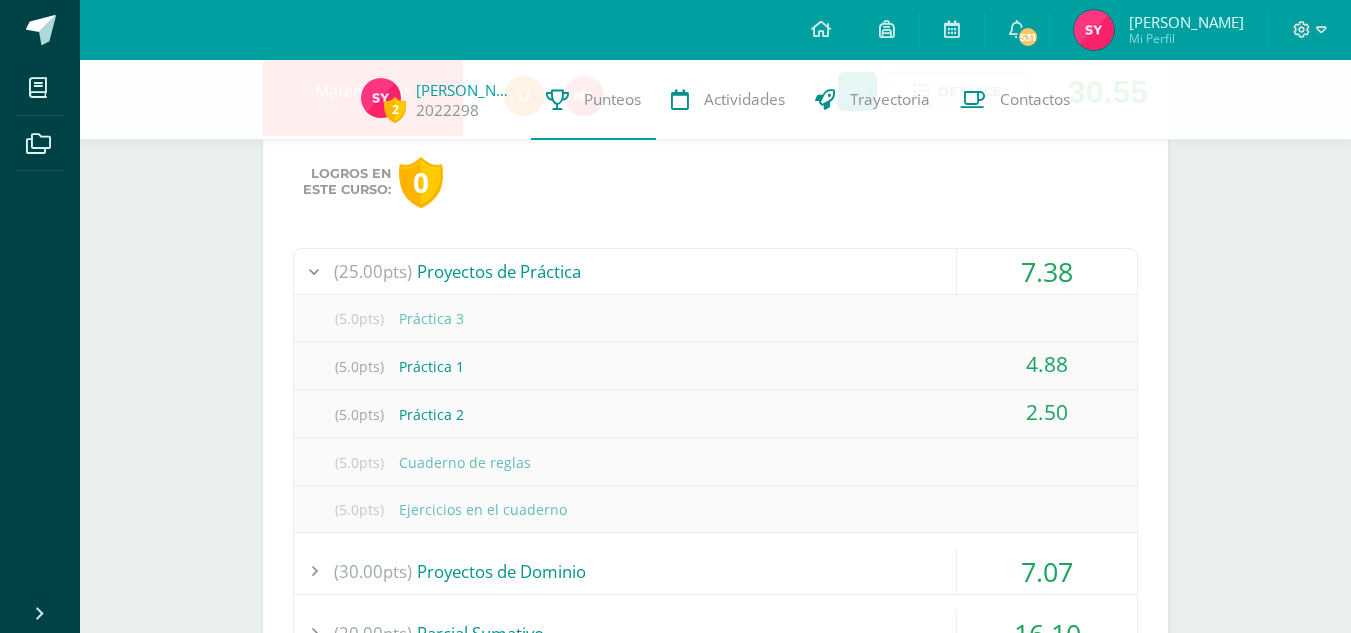click on "7.38" at bounding box center [1047, 271] 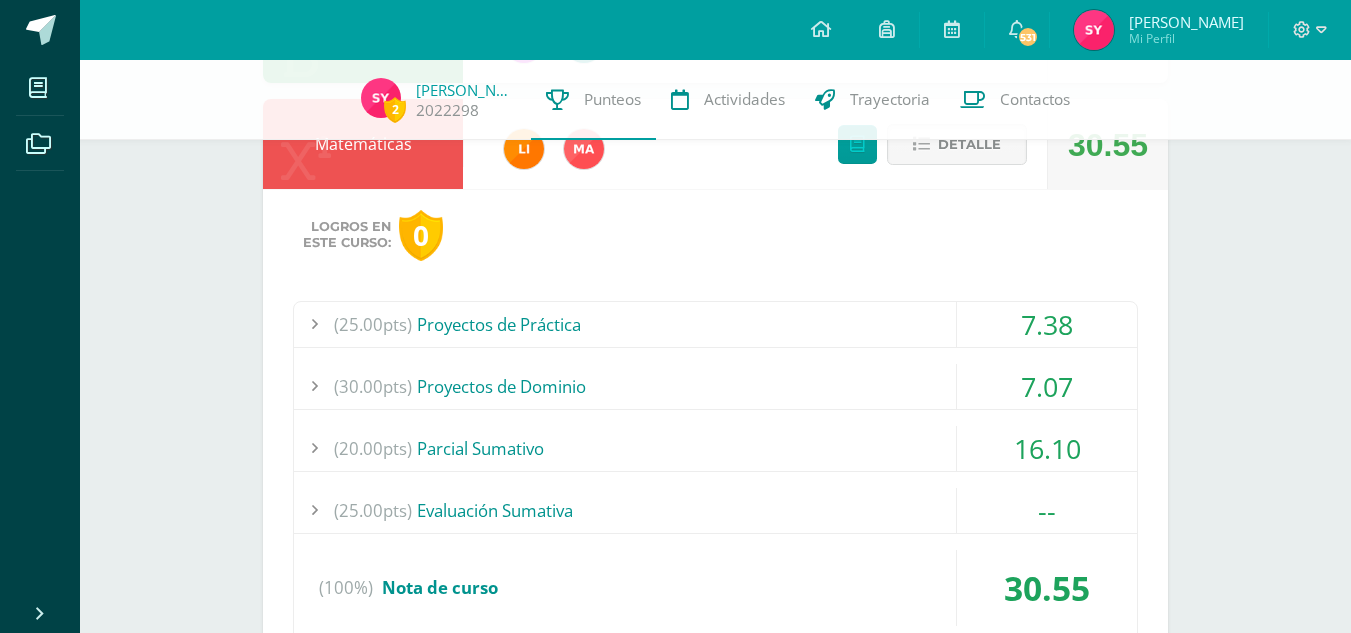 scroll, scrollTop: 535, scrollLeft: 0, axis: vertical 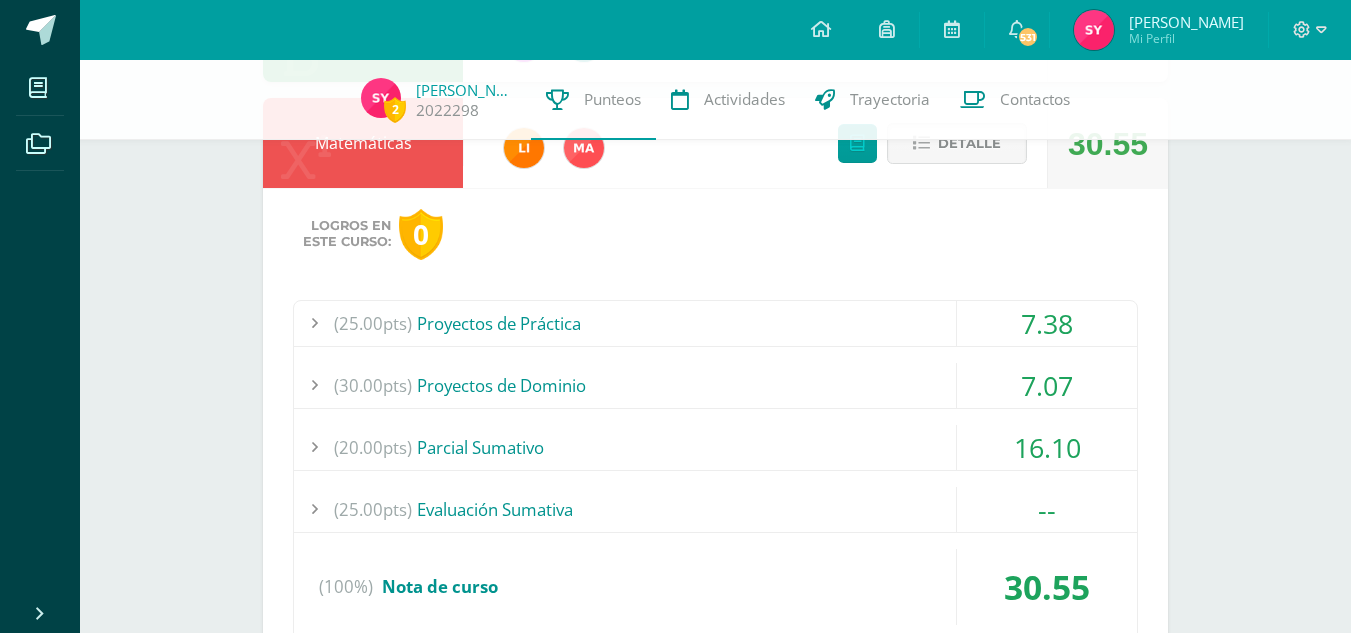 click on "7.38" at bounding box center (1047, 323) 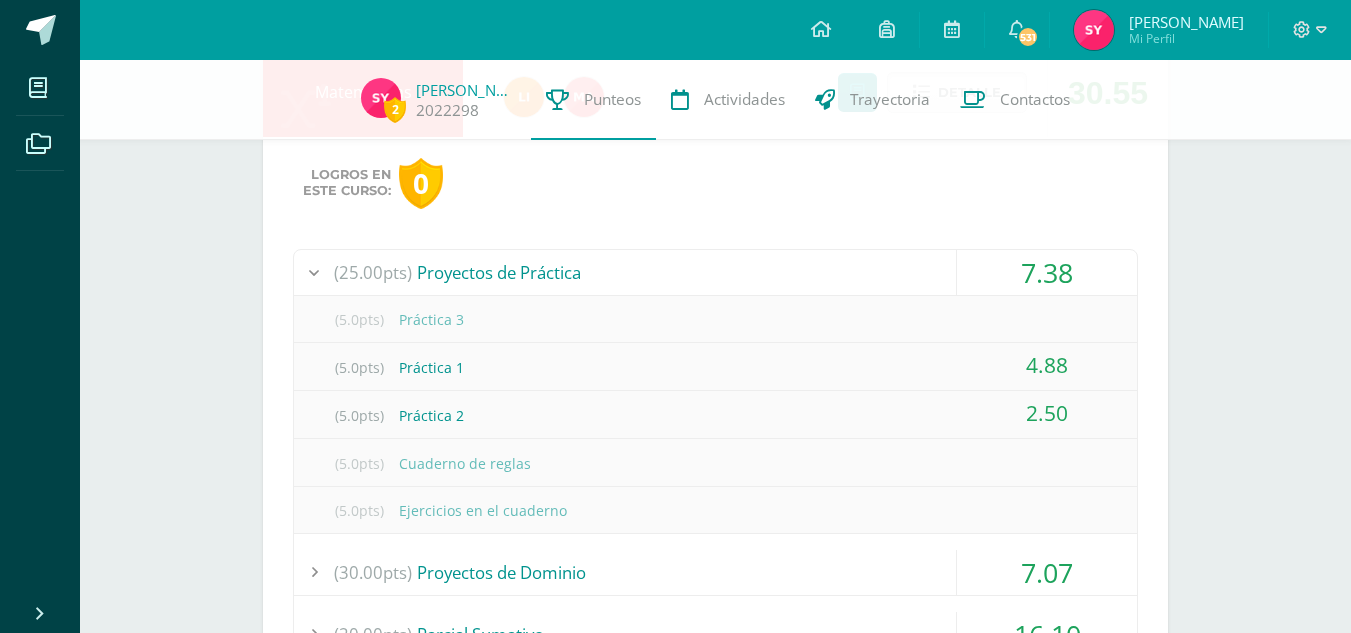 scroll, scrollTop: 587, scrollLeft: 0, axis: vertical 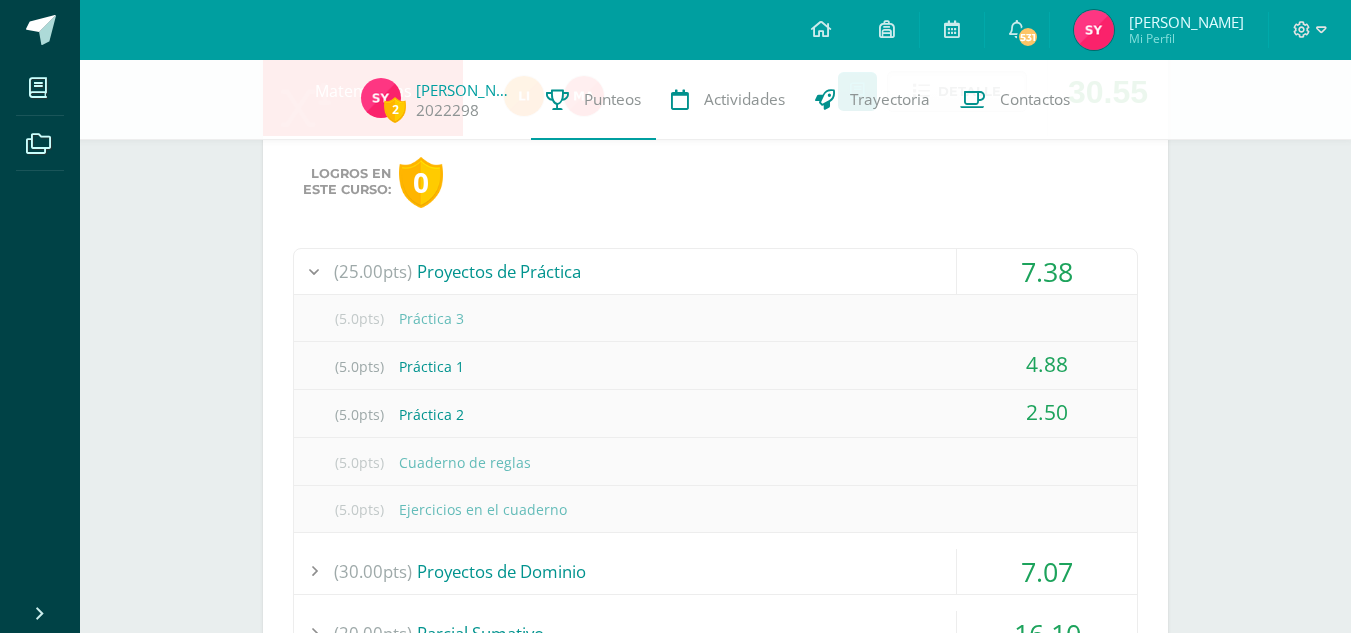 click on "7.38" at bounding box center (1047, 271) 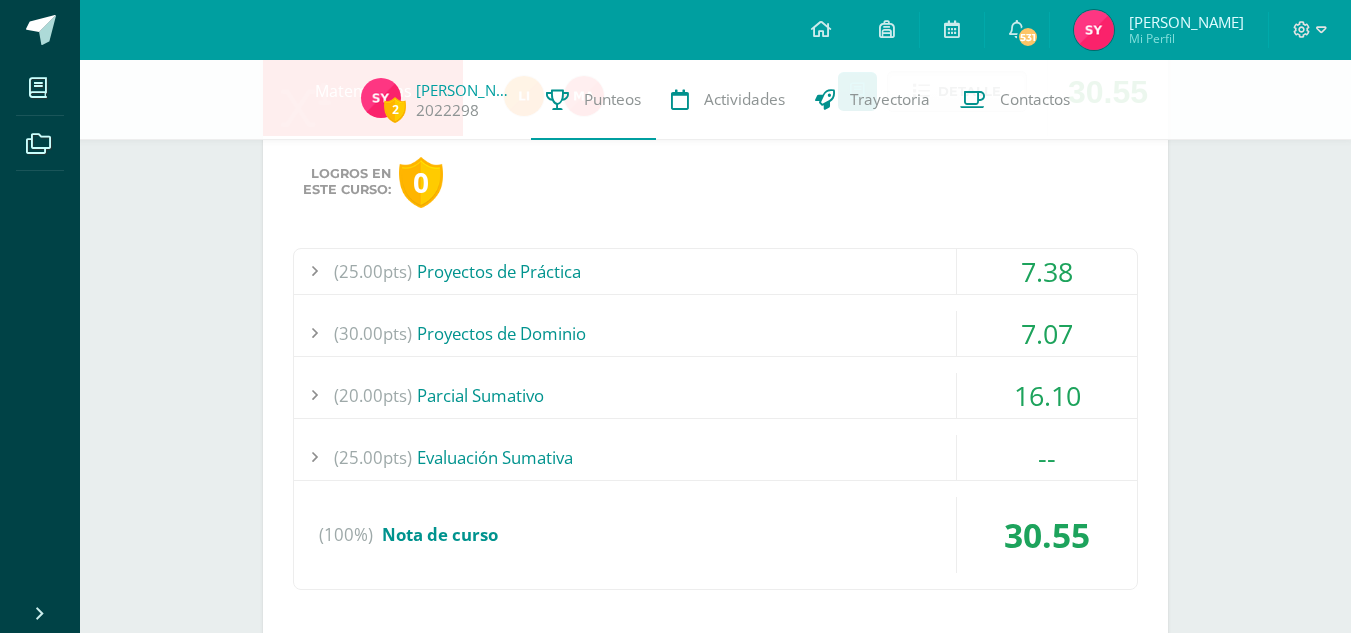 click on "7.38" at bounding box center [1047, 271] 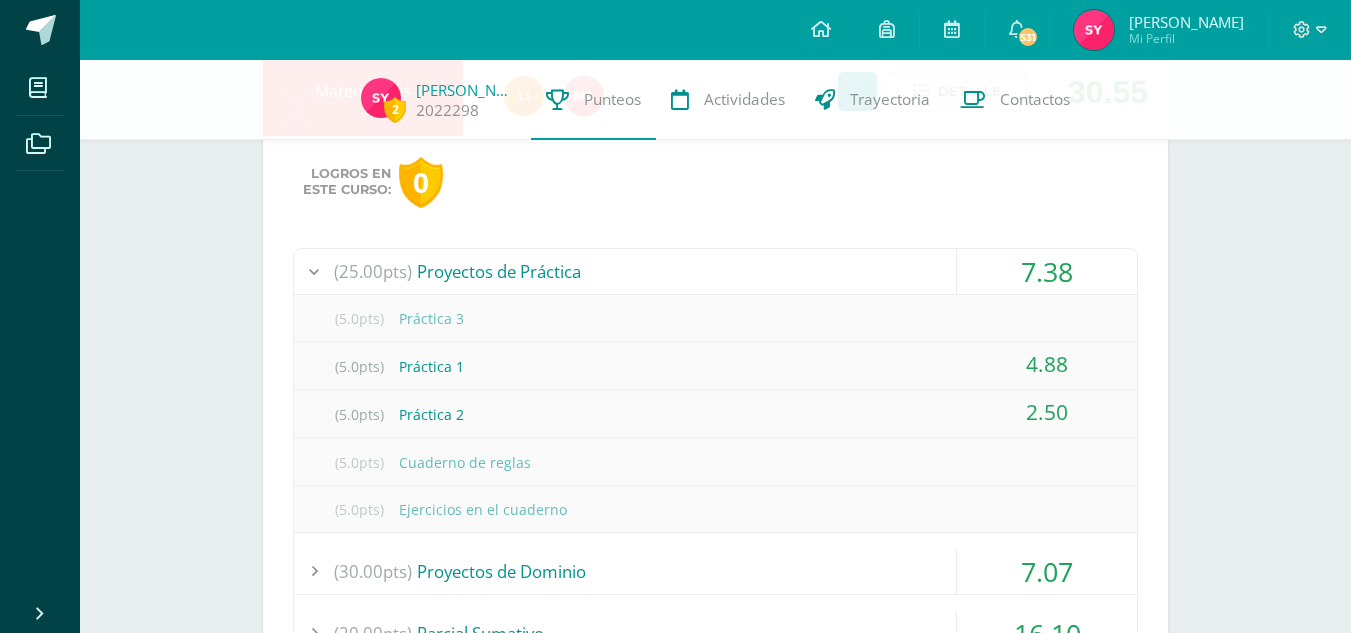 click on "7.38" at bounding box center [1047, 271] 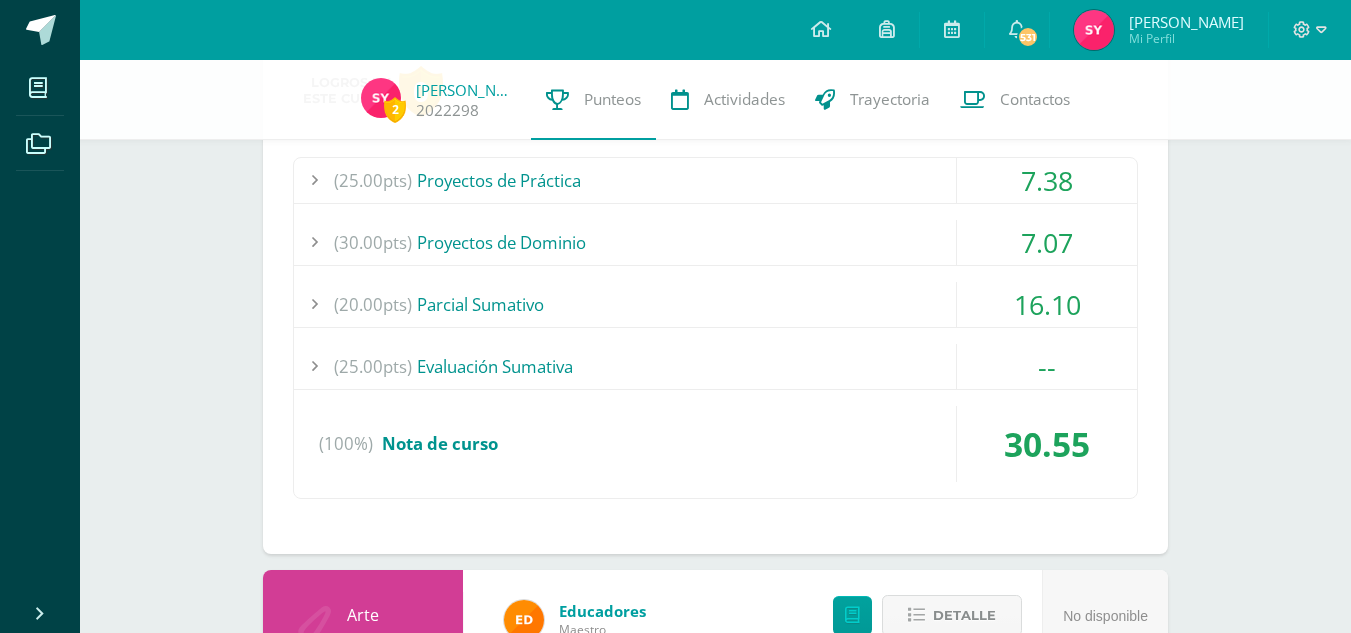 scroll, scrollTop: 684, scrollLeft: 0, axis: vertical 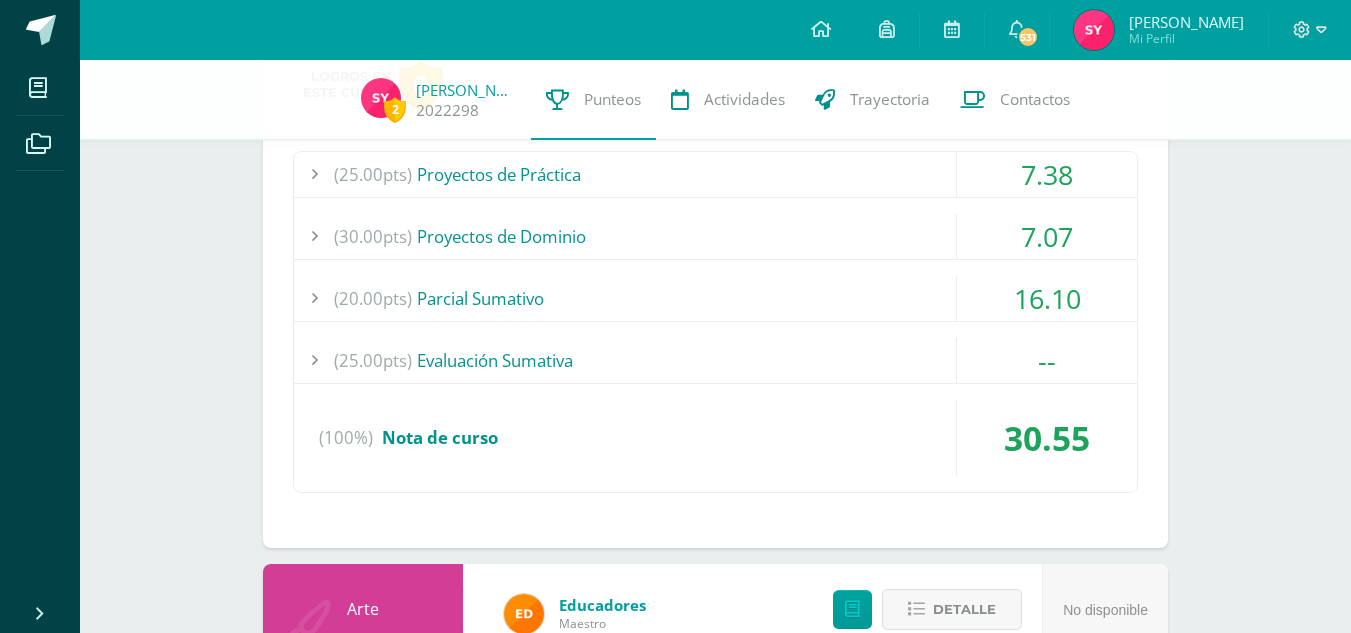 click on "7.07" at bounding box center [1047, 236] 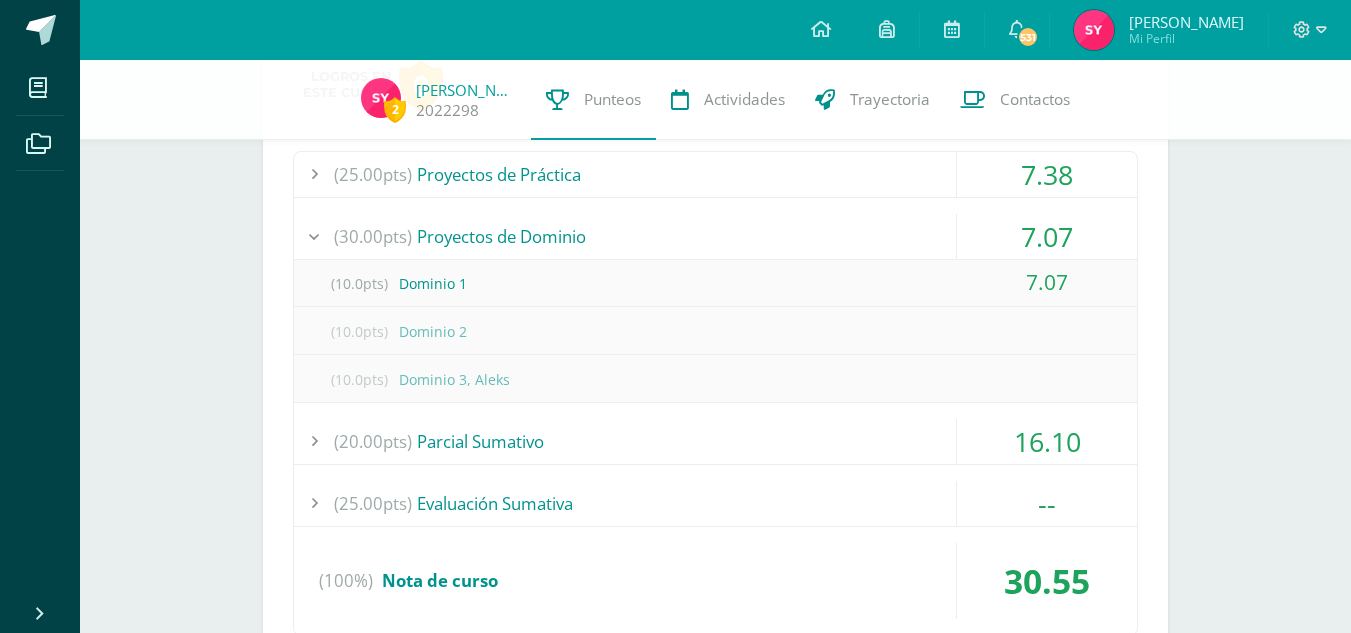 click on "7.07" at bounding box center [1047, 236] 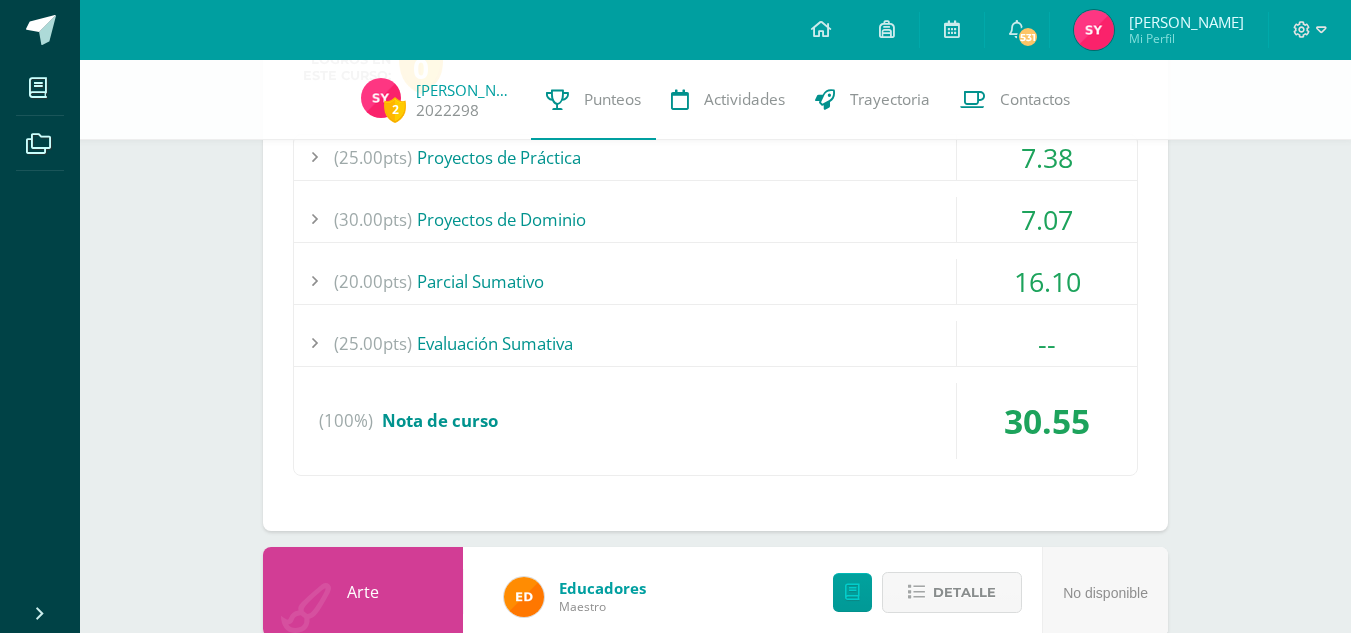 scroll, scrollTop: 702, scrollLeft: 0, axis: vertical 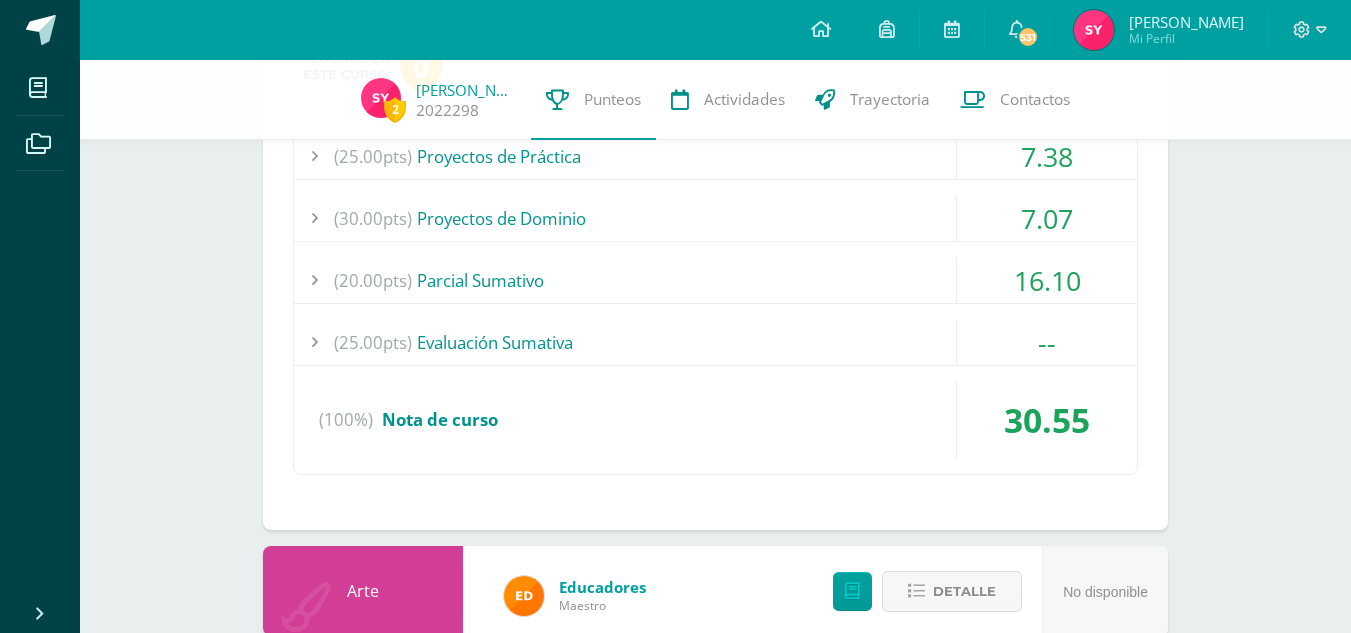 click on "16.10" at bounding box center [1047, 280] 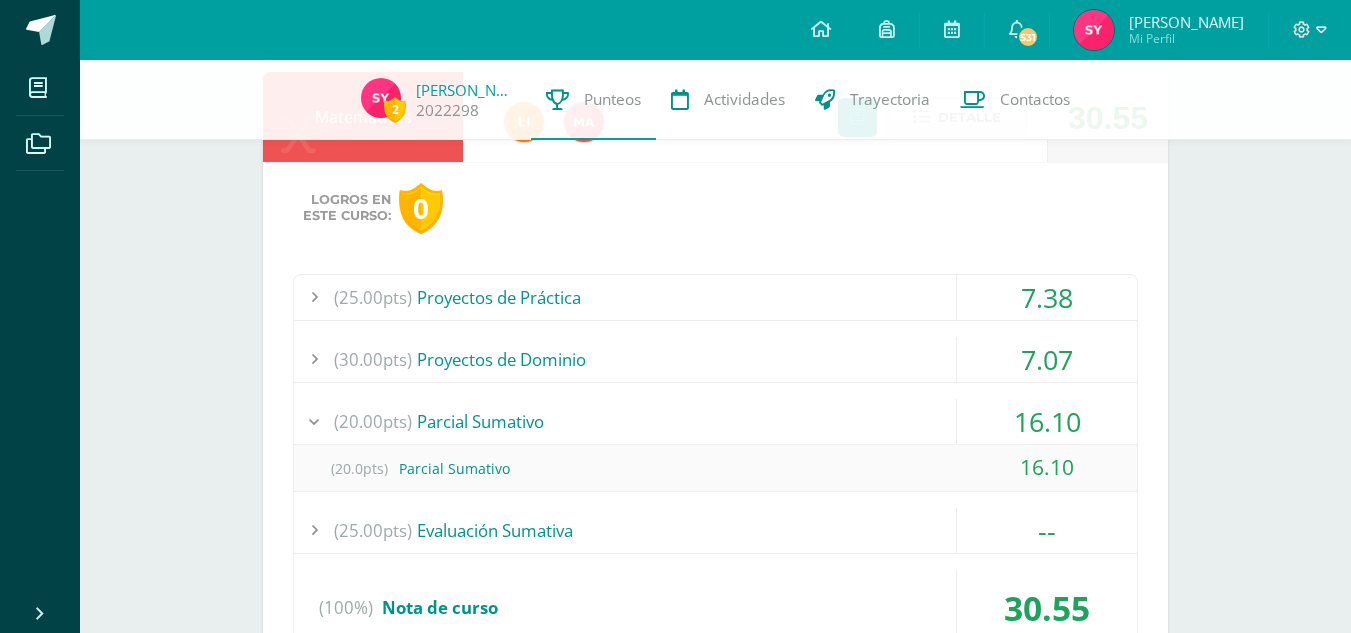 scroll, scrollTop: 560, scrollLeft: 0, axis: vertical 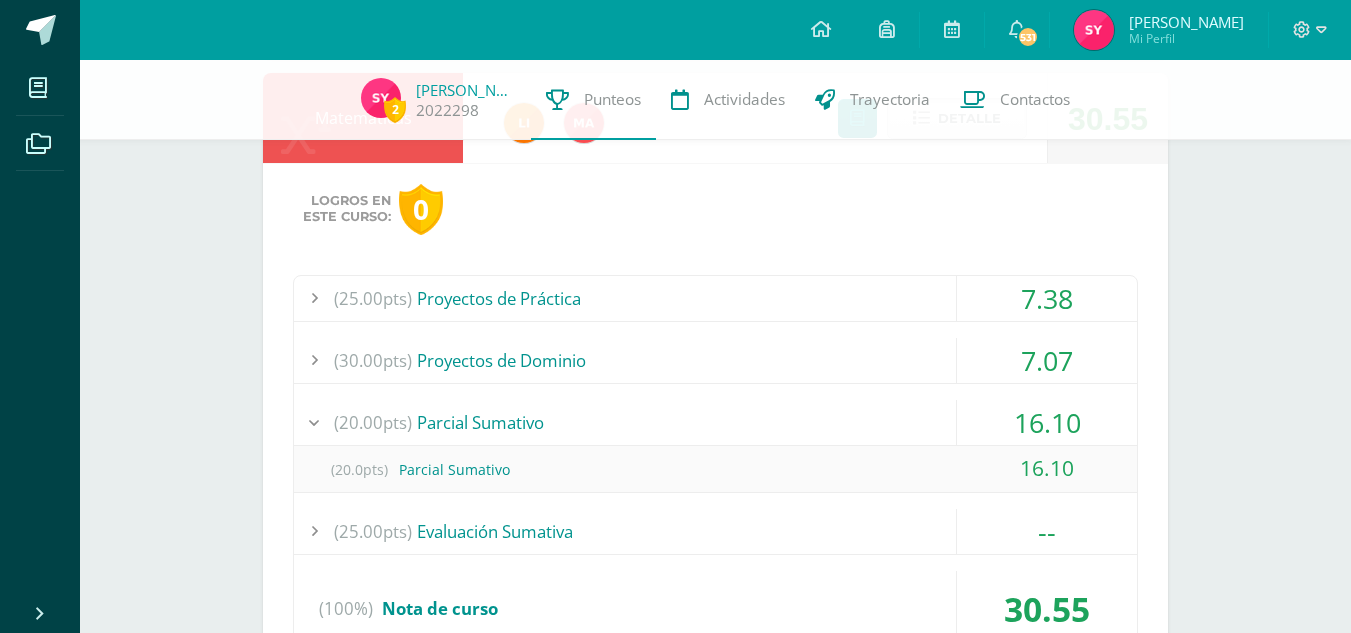 click on "7.38" at bounding box center (1047, 298) 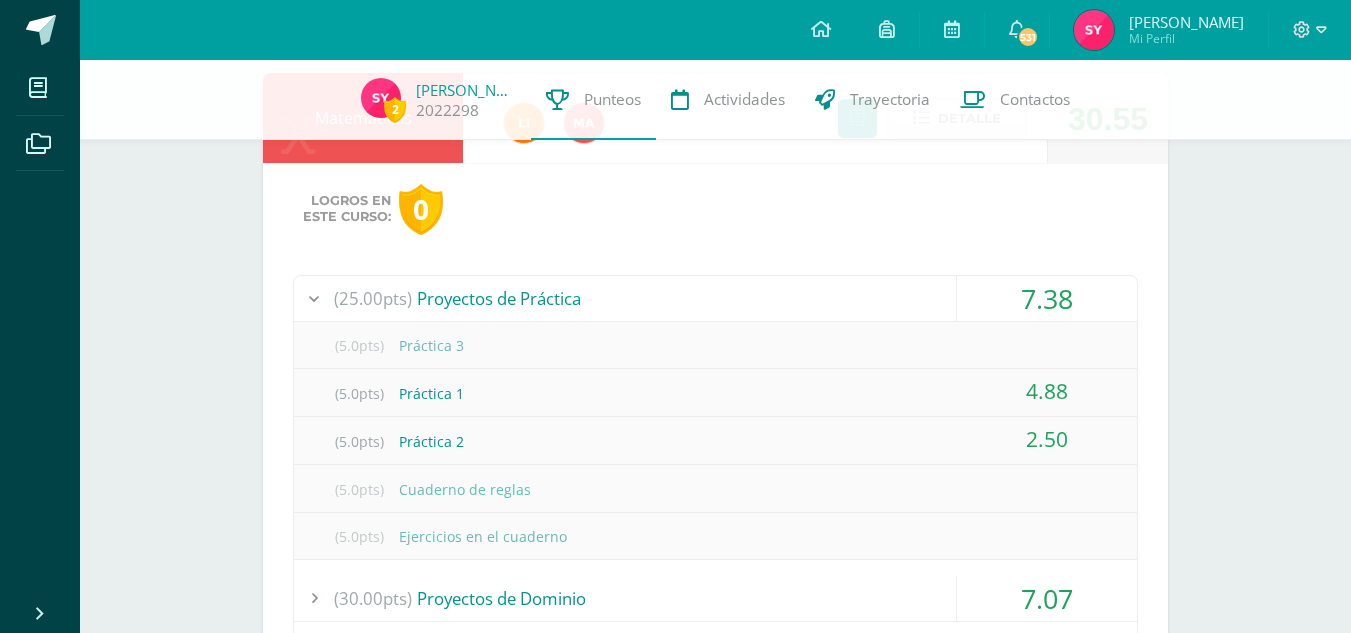 click on "7.38" at bounding box center [1047, 298] 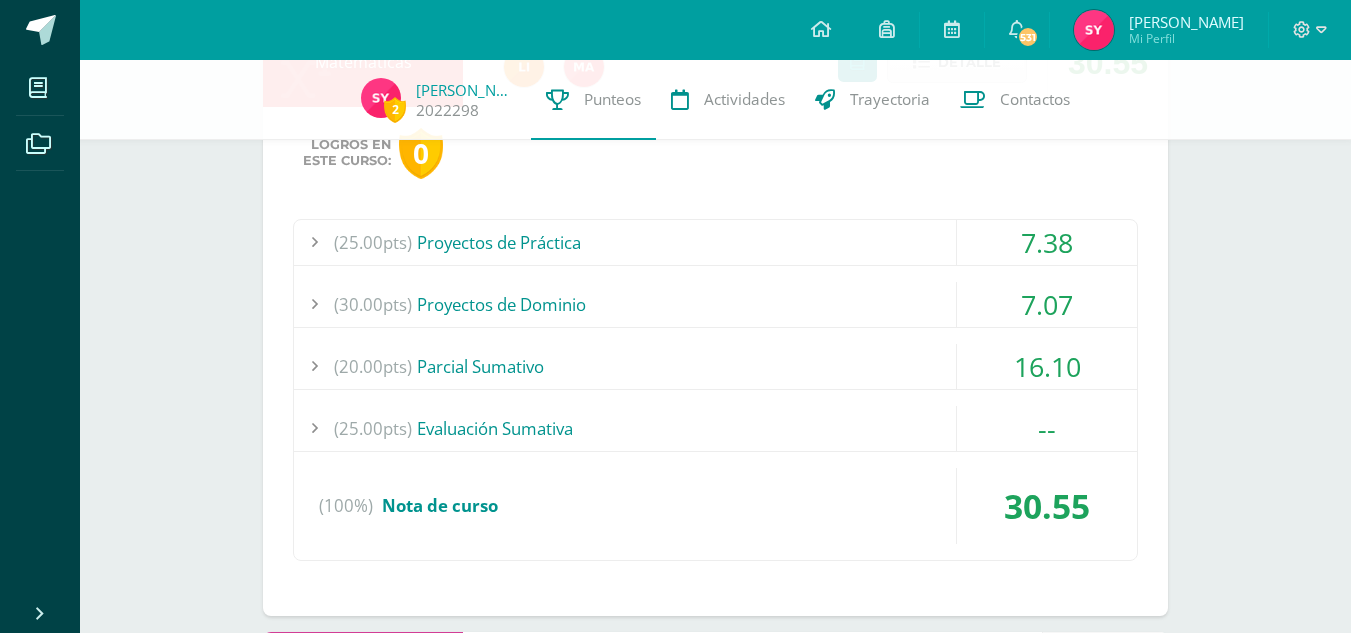 scroll, scrollTop: 620, scrollLeft: 0, axis: vertical 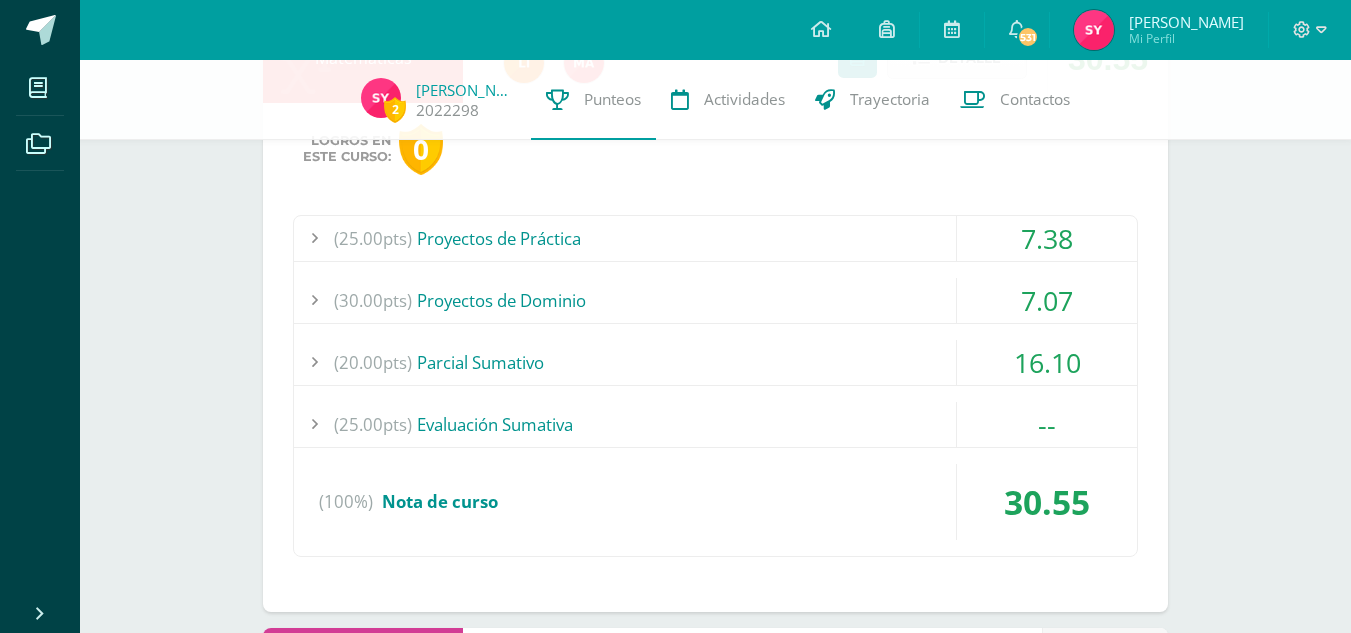 click on "7.07" at bounding box center (1047, 300) 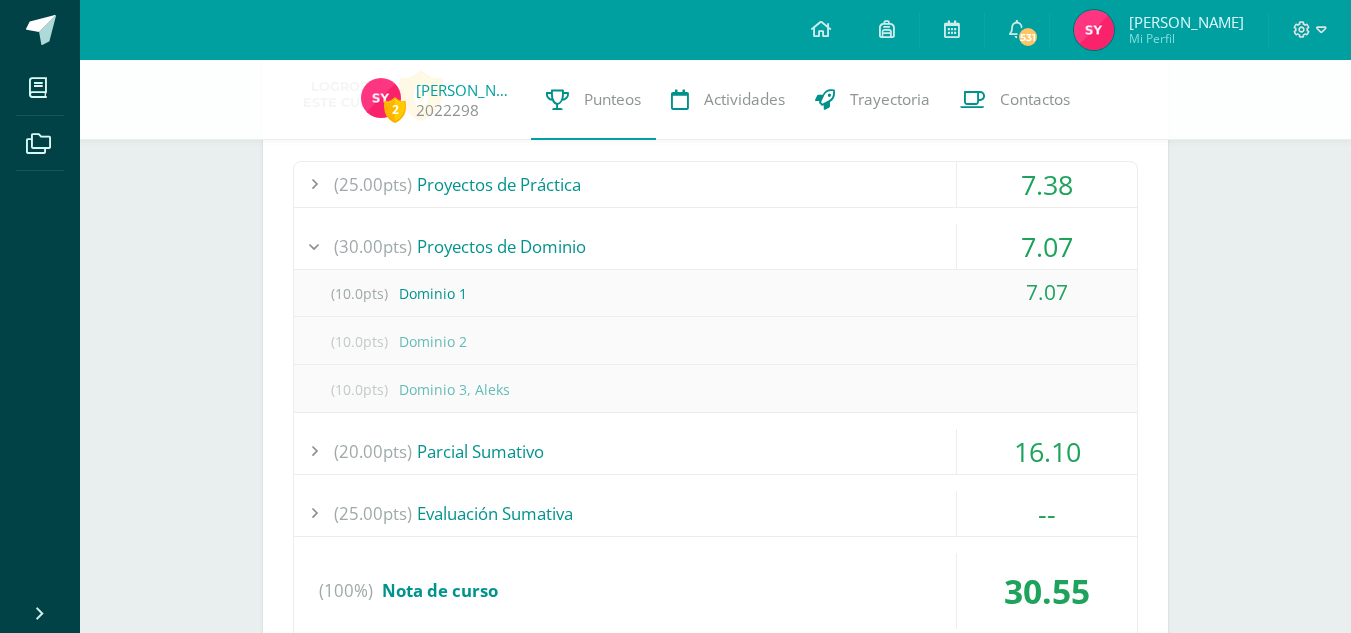 scroll, scrollTop: 483, scrollLeft: 0, axis: vertical 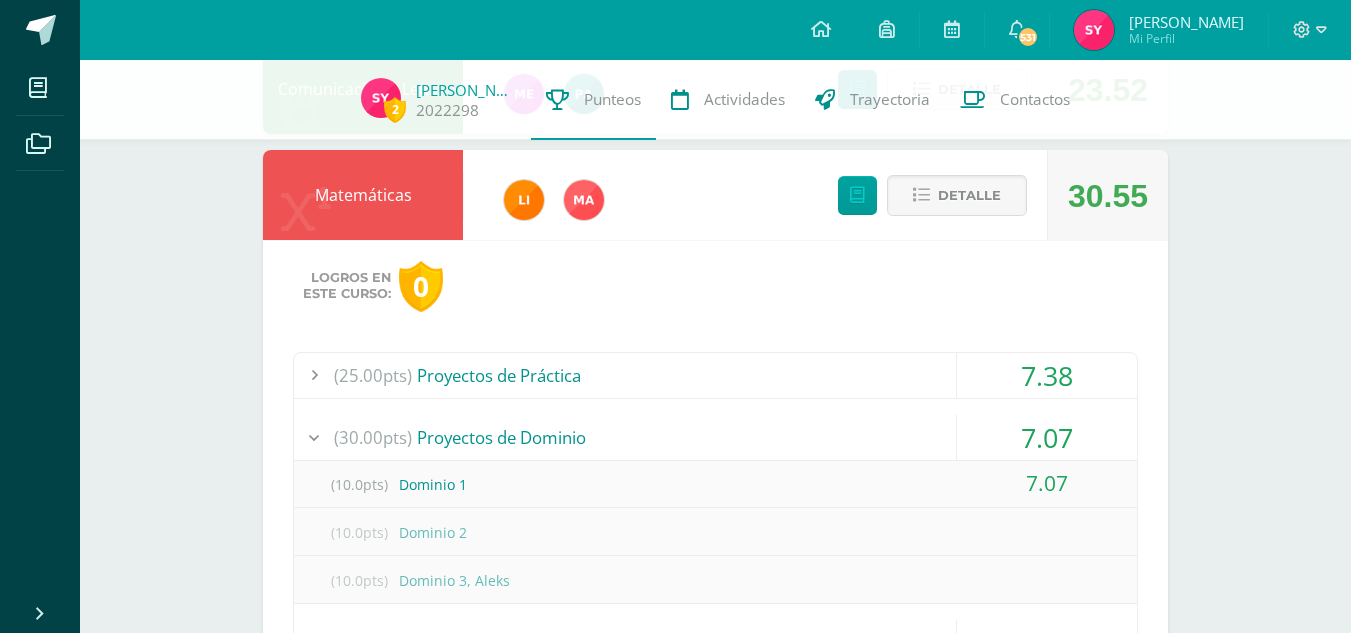 click on "7.38" at bounding box center [1047, 375] 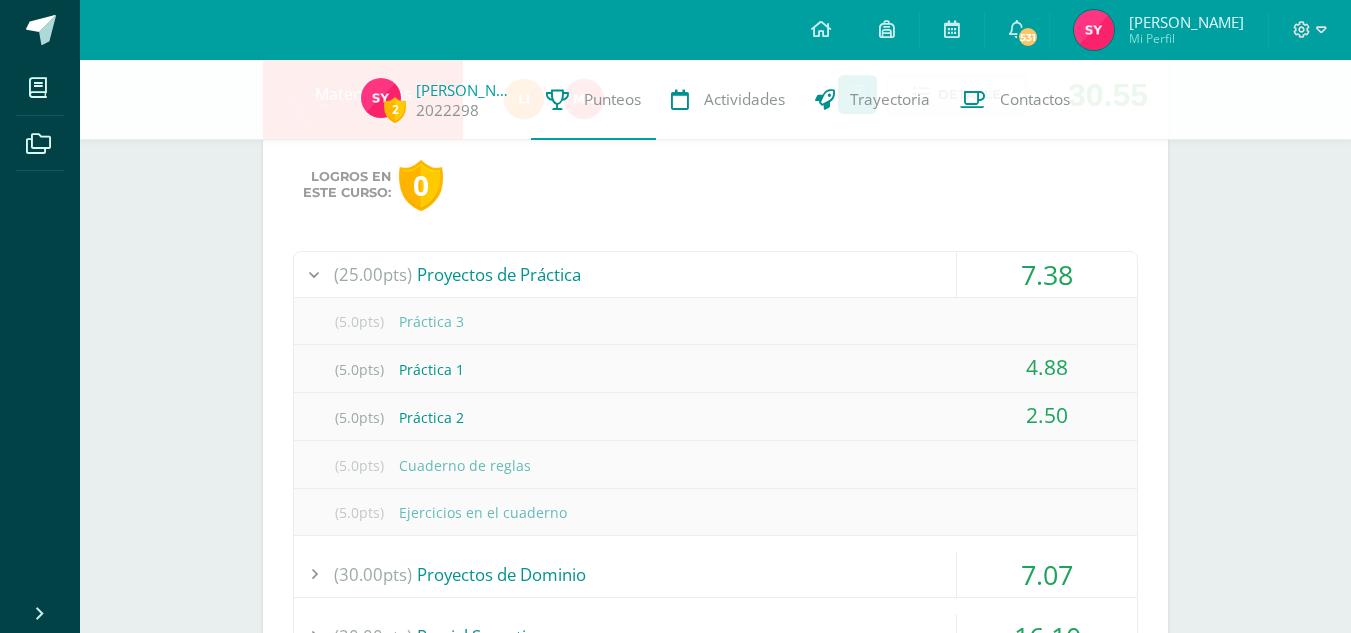 scroll, scrollTop: 587, scrollLeft: 0, axis: vertical 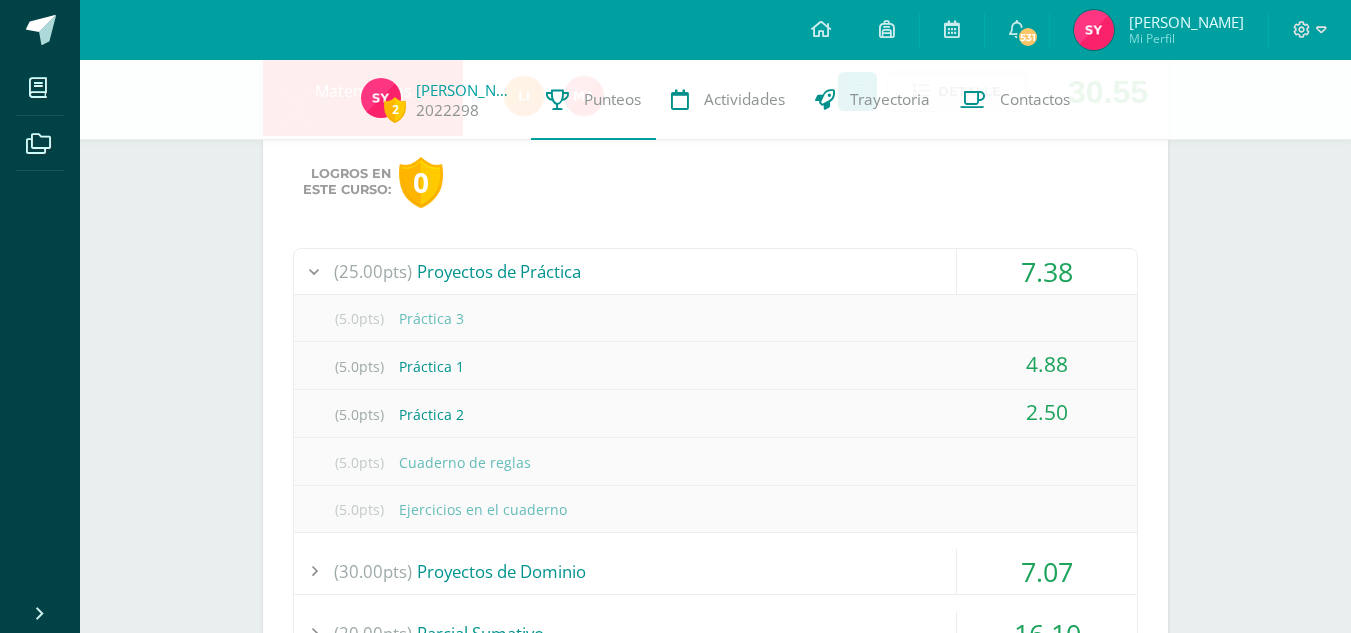 click on "4.88" at bounding box center [1047, 364] 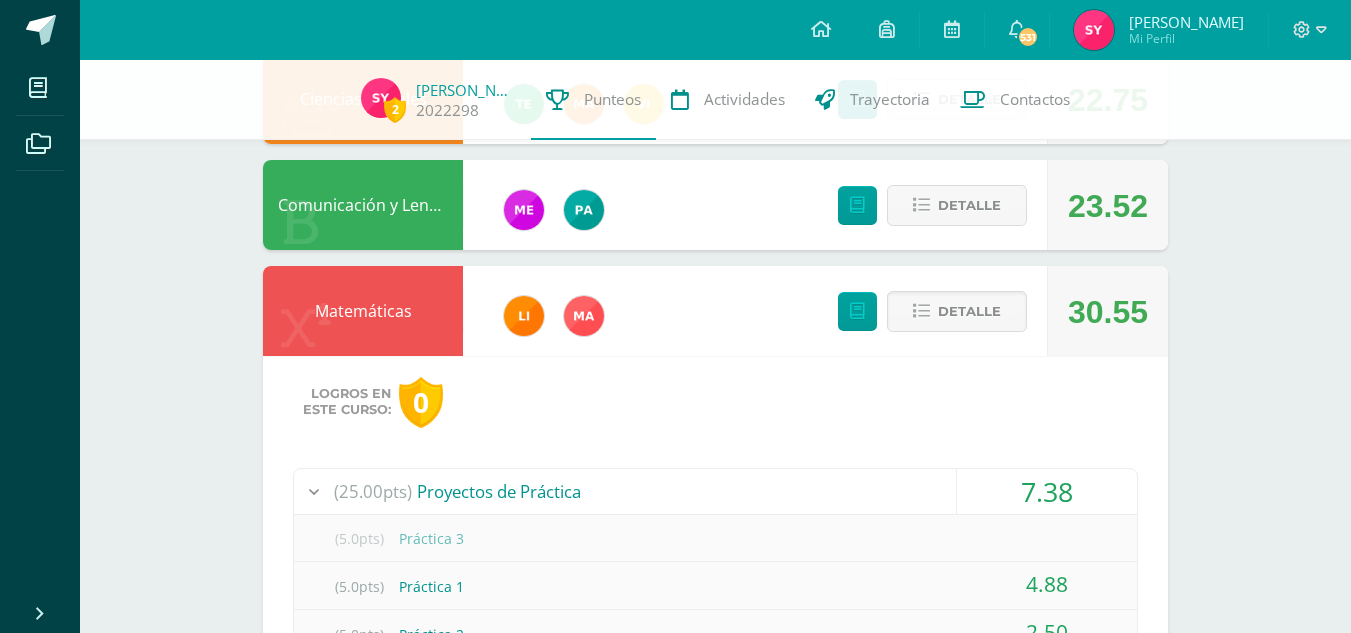 scroll, scrollTop: 362, scrollLeft: 0, axis: vertical 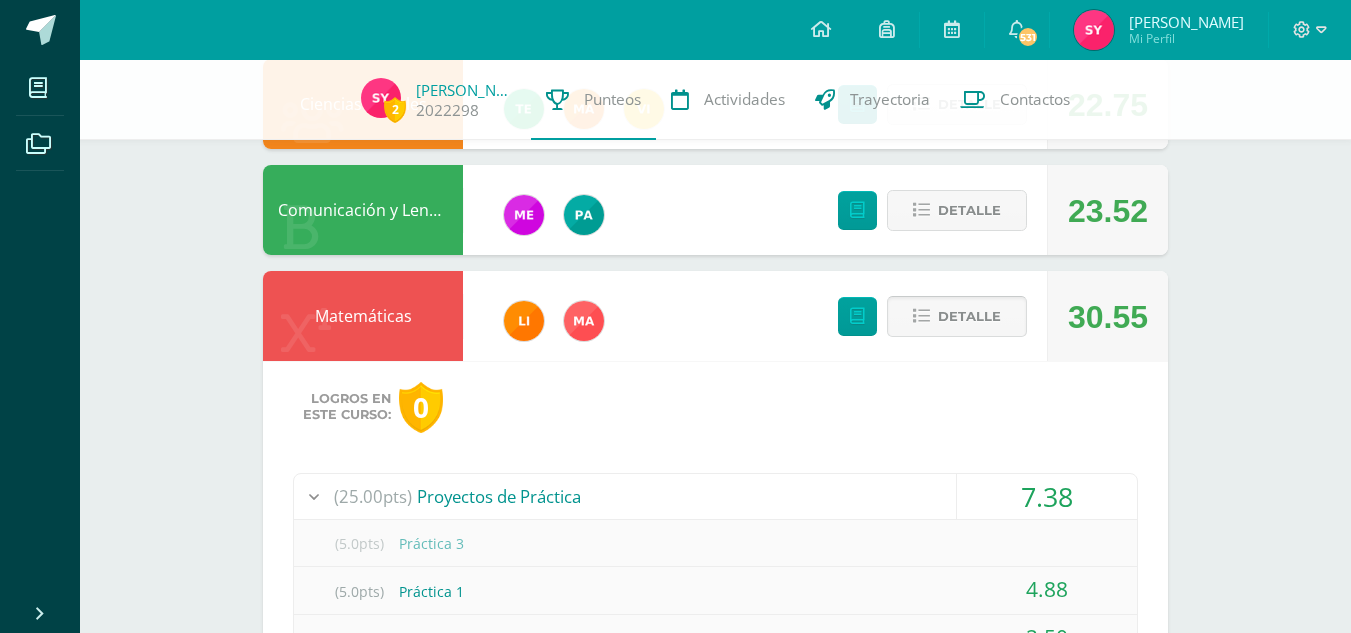 click on "Detalle" at bounding box center (969, 316) 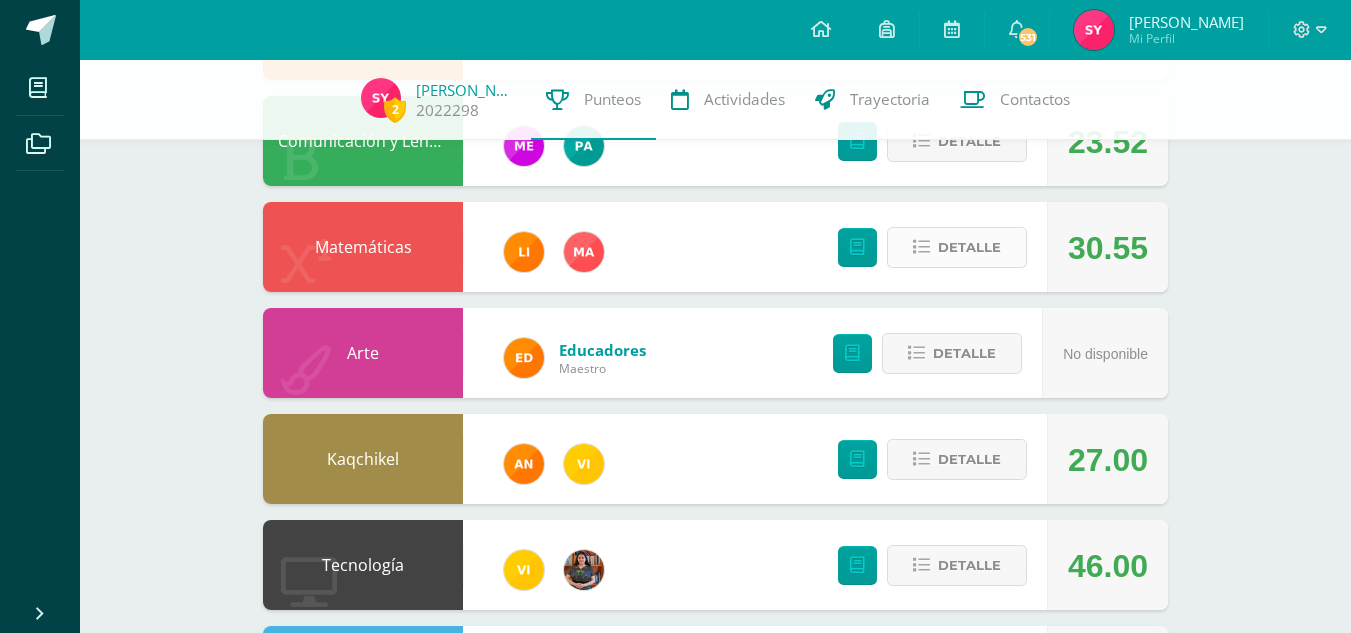 scroll, scrollTop: 432, scrollLeft: 0, axis: vertical 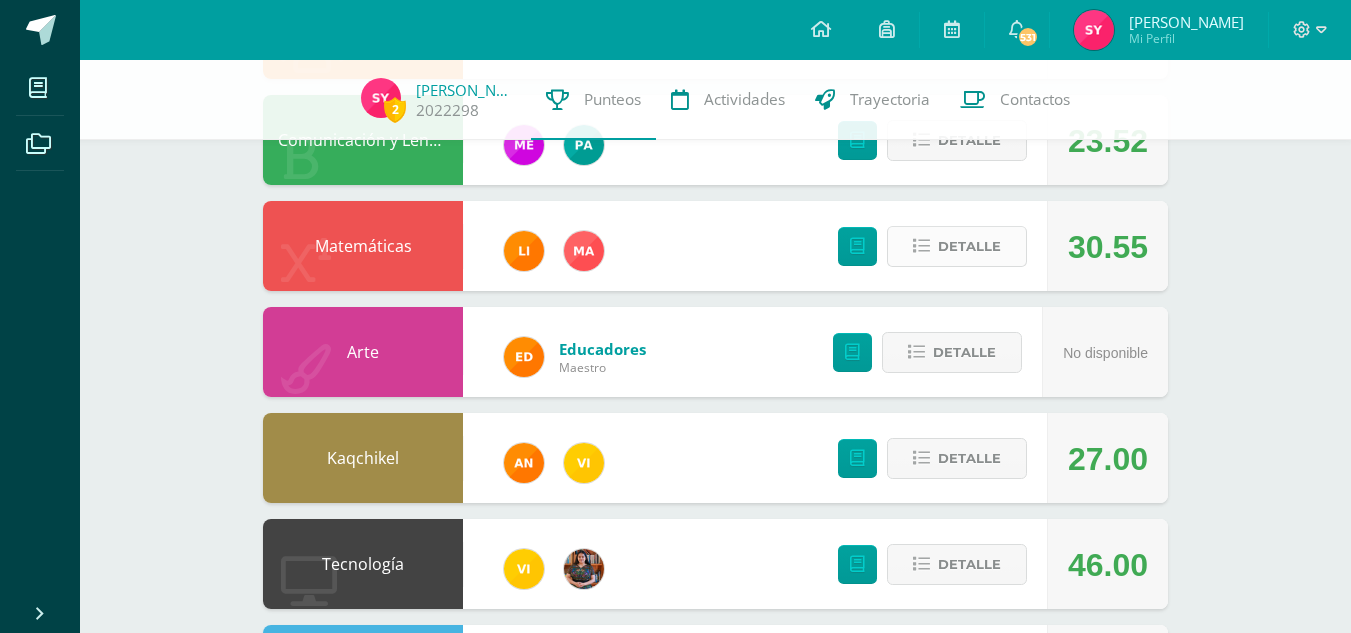 click on "Detalle" at bounding box center [969, 246] 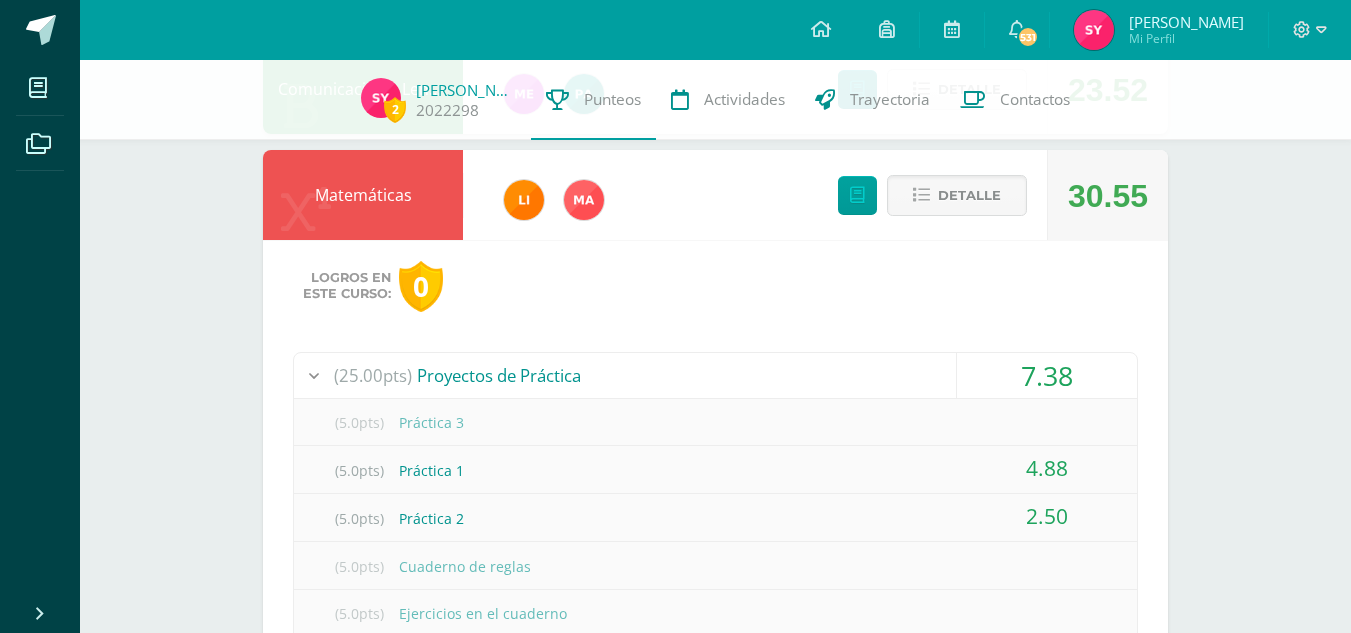 scroll, scrollTop: 478, scrollLeft: 0, axis: vertical 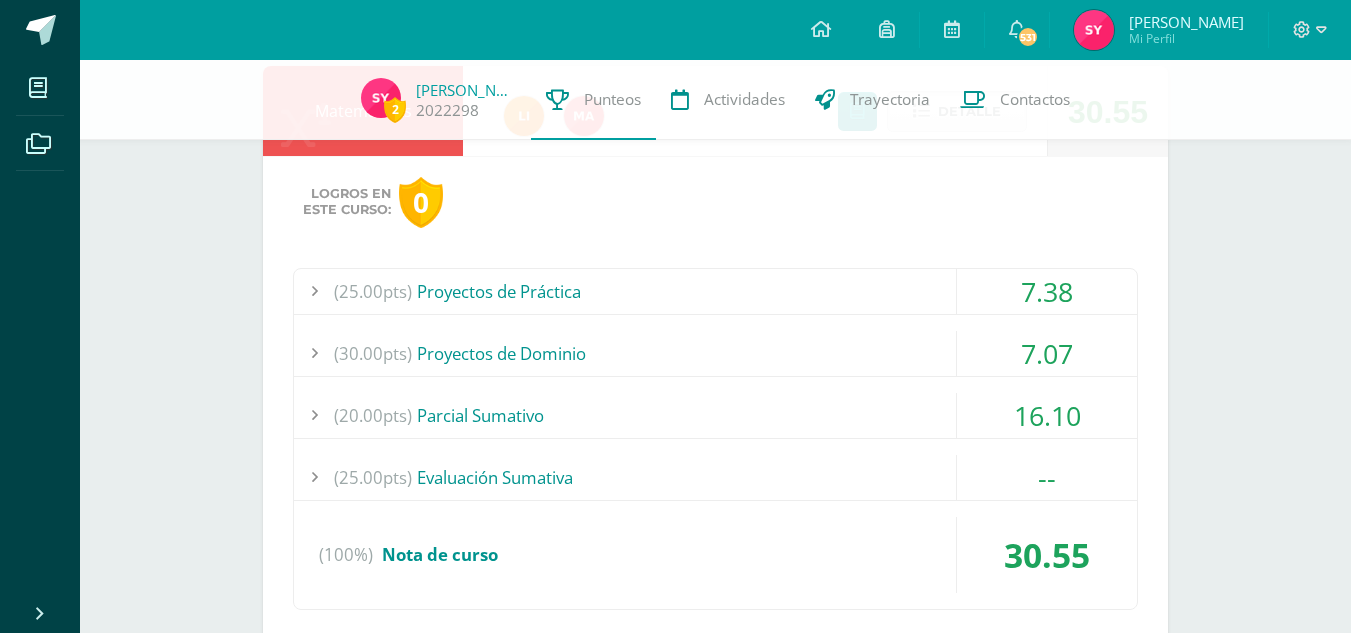 click on "7.07" at bounding box center [1047, 353] 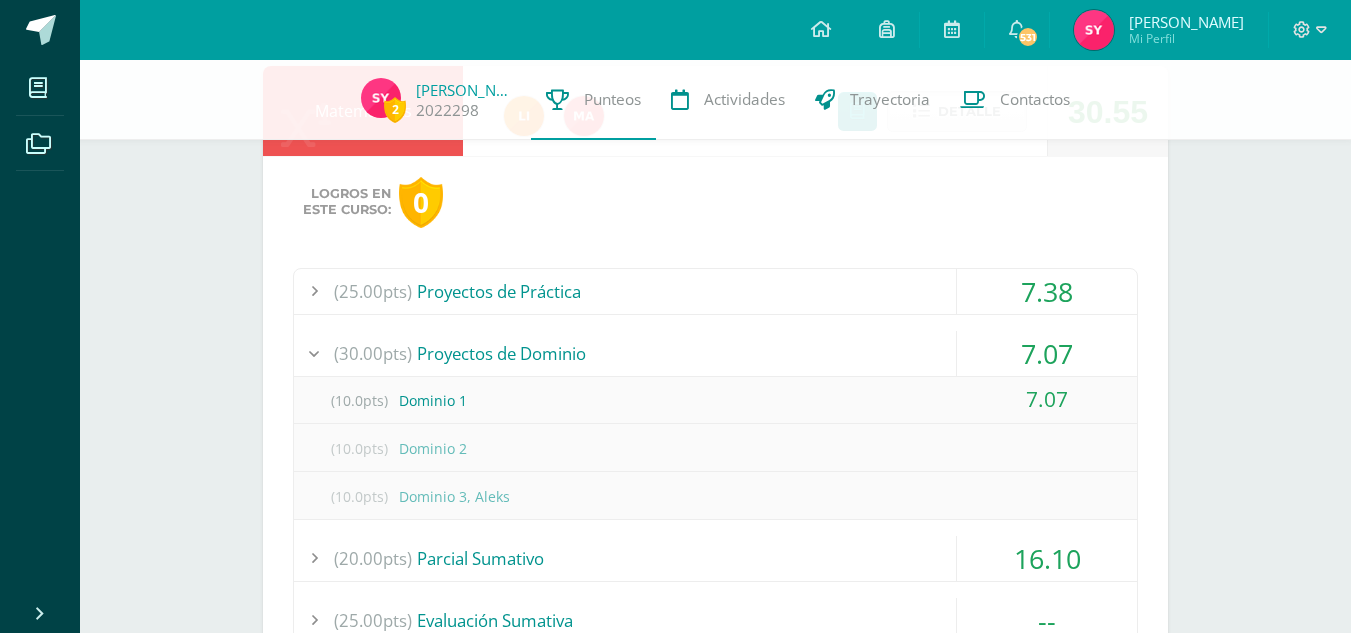 click on "7.07" at bounding box center (1047, 353) 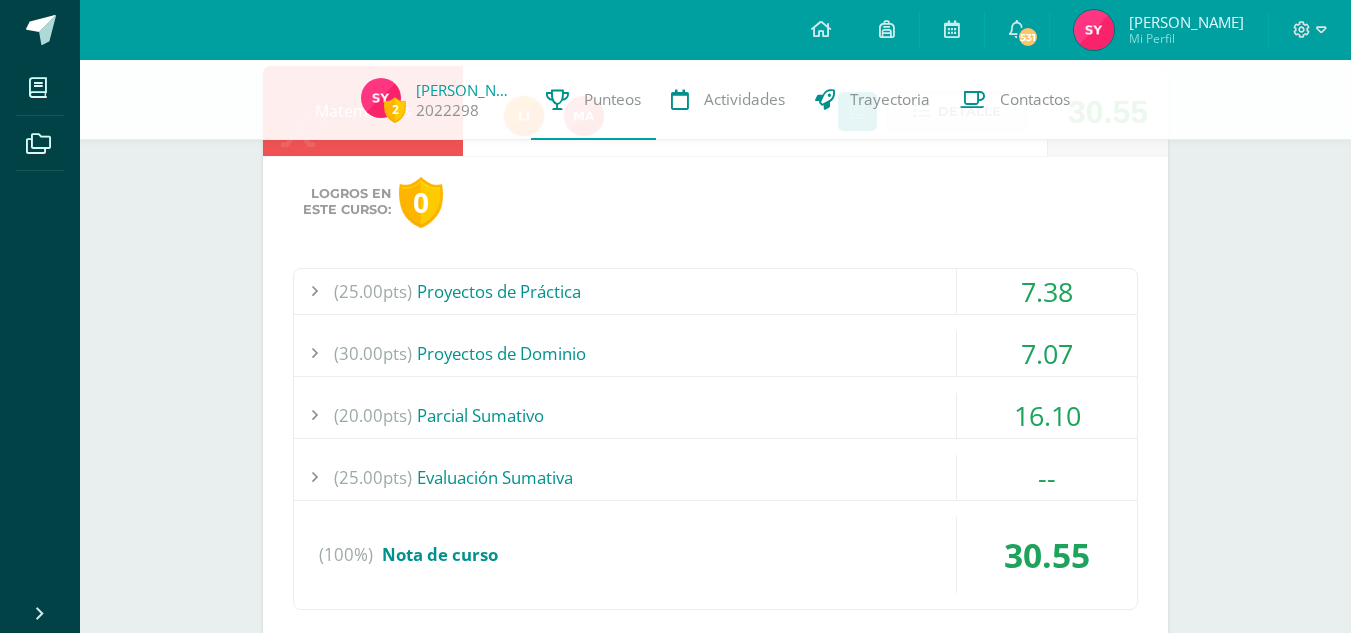 click on "16.10" at bounding box center (1047, 415) 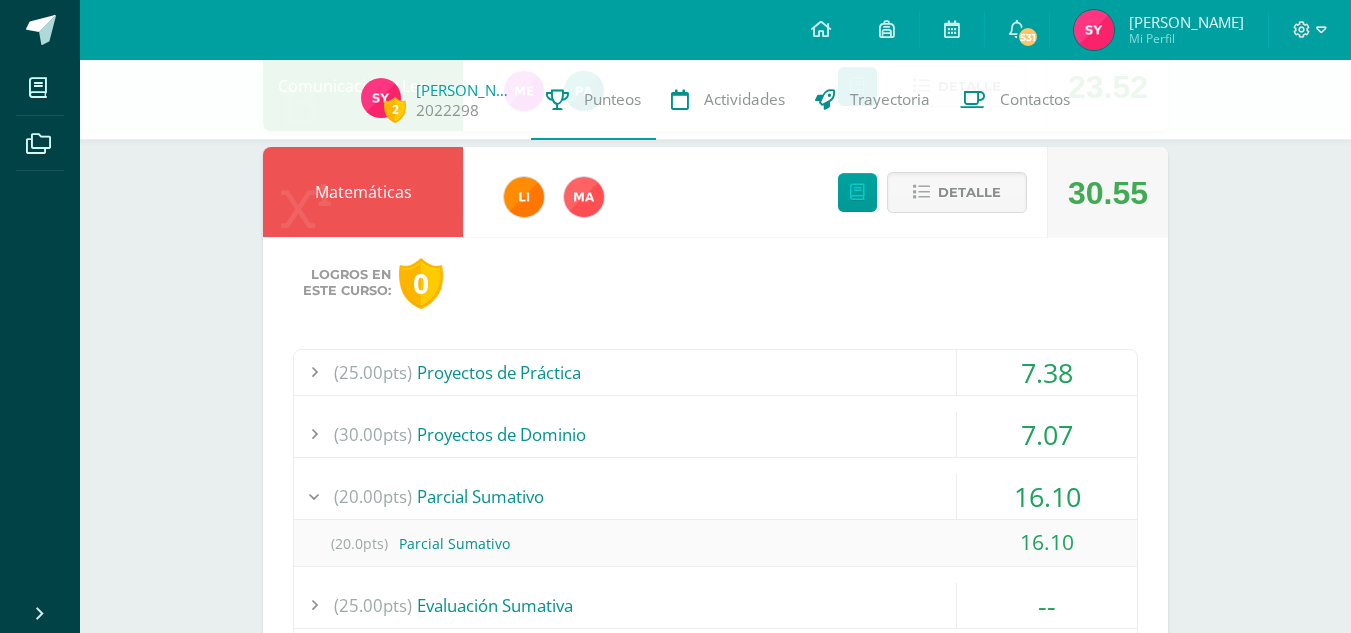 scroll, scrollTop: 488, scrollLeft: 0, axis: vertical 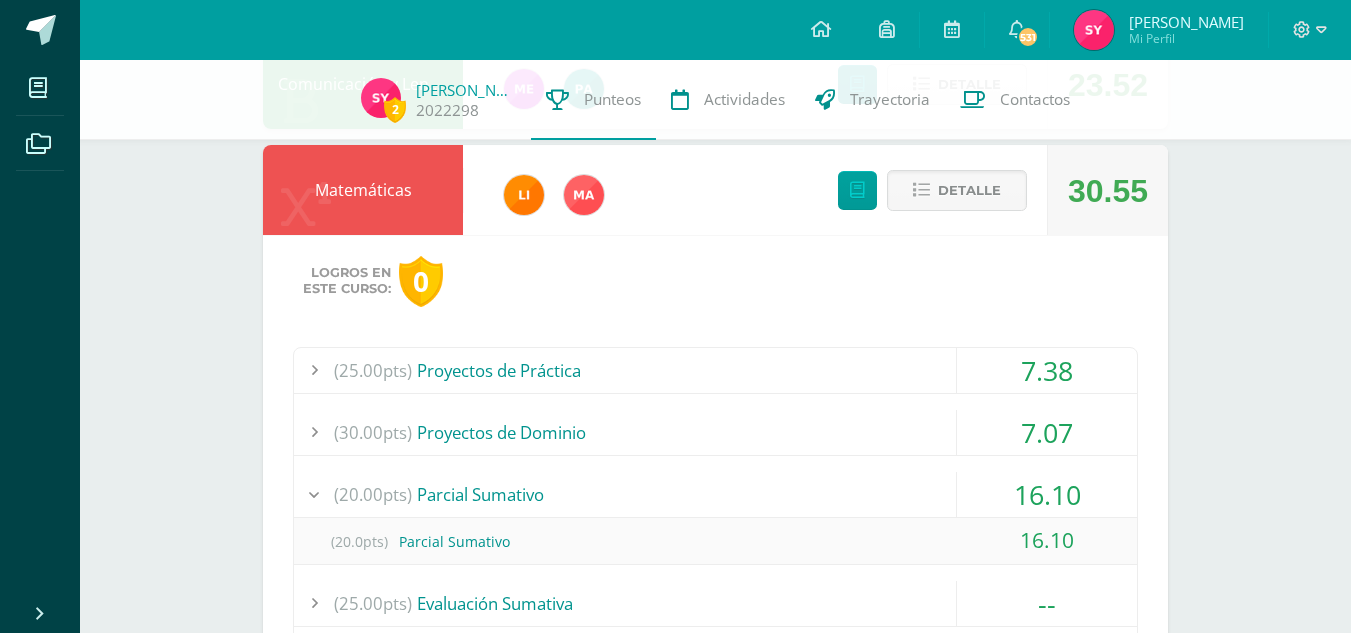 click on "16.10" at bounding box center [1047, 494] 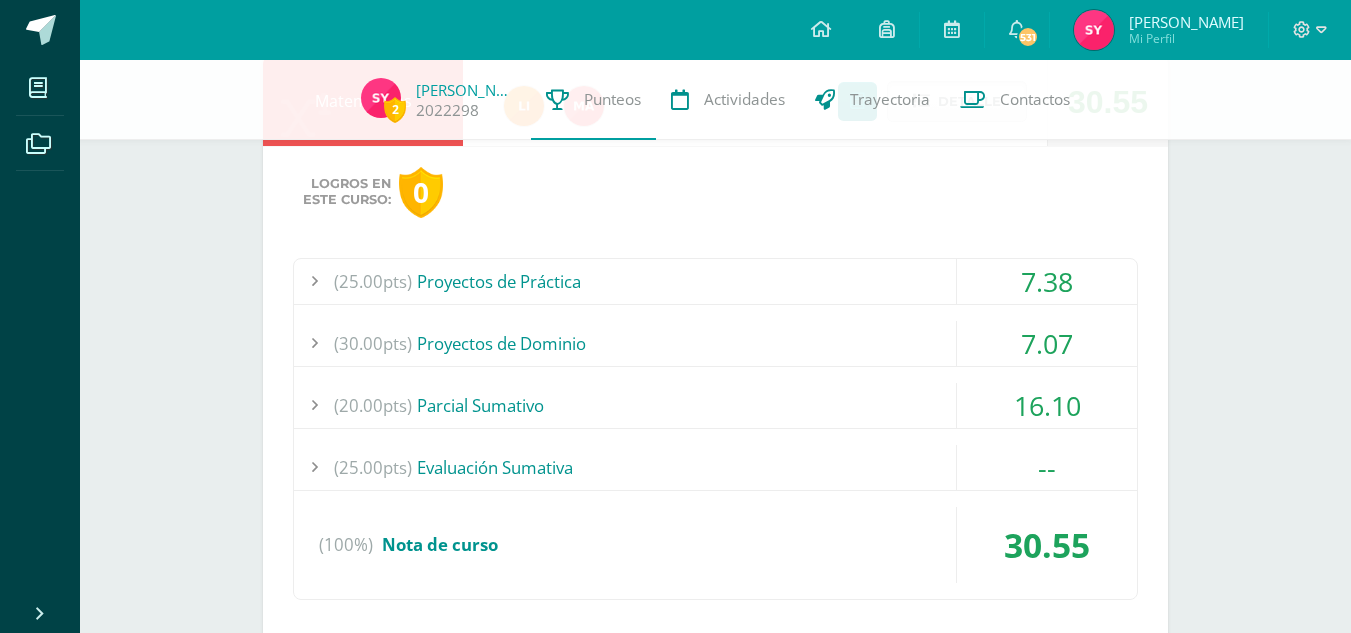 scroll, scrollTop: 580, scrollLeft: 0, axis: vertical 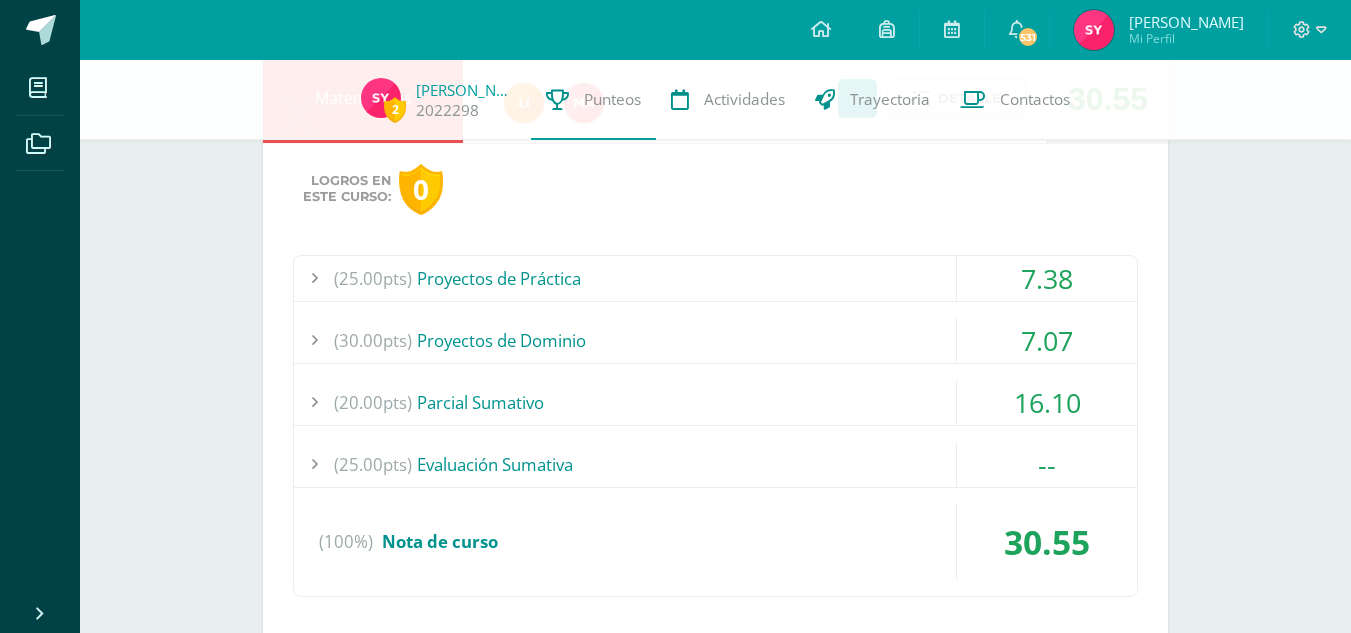 click on "7.38" at bounding box center [1047, 278] 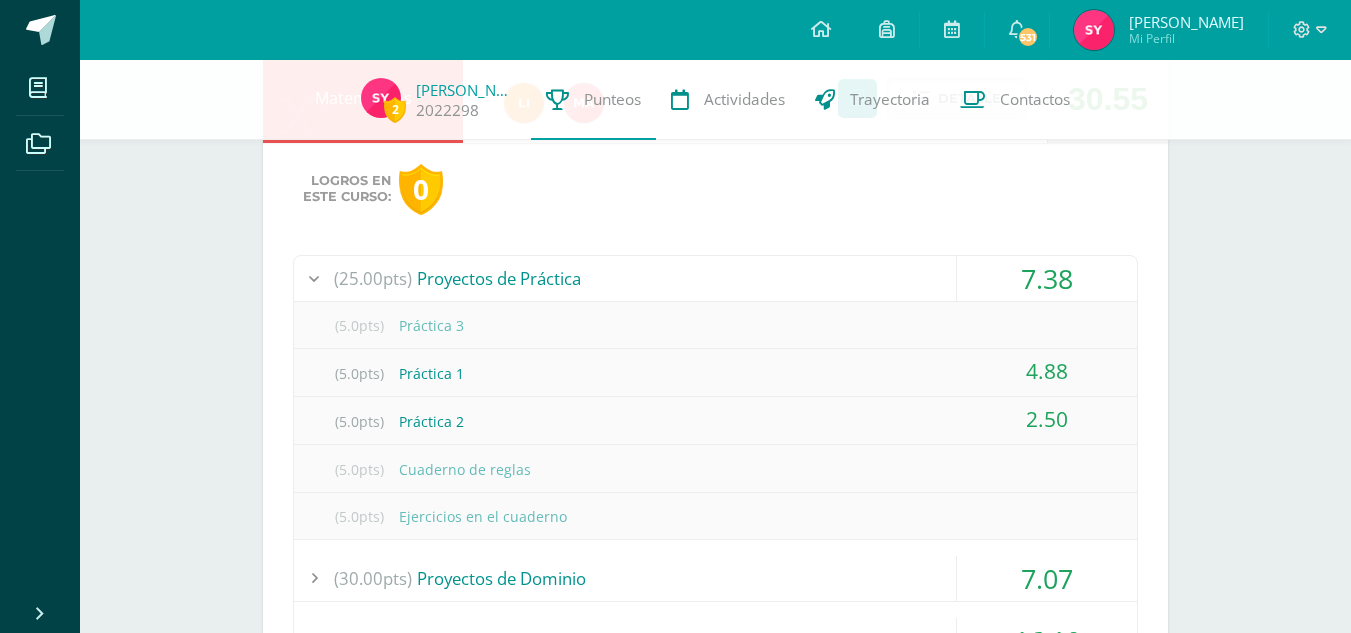 click on "(25.00pts)
Proyectos de Práctica" at bounding box center [715, 278] 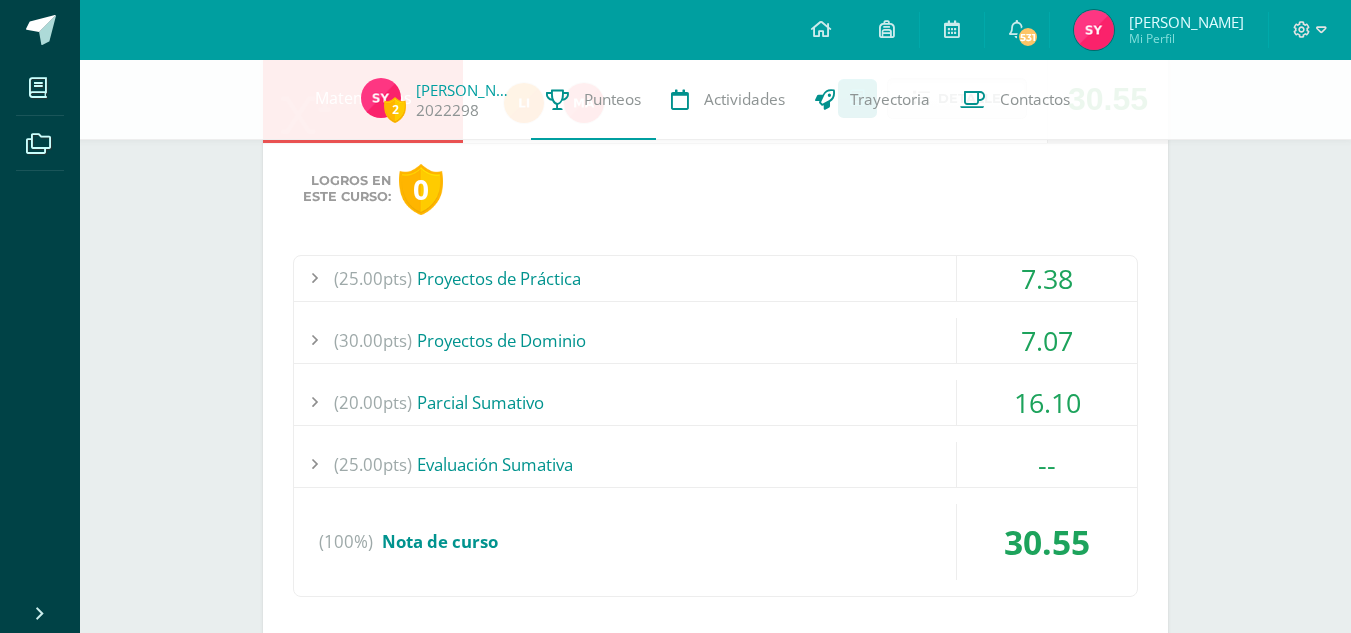 click on "7.07" at bounding box center [1047, 340] 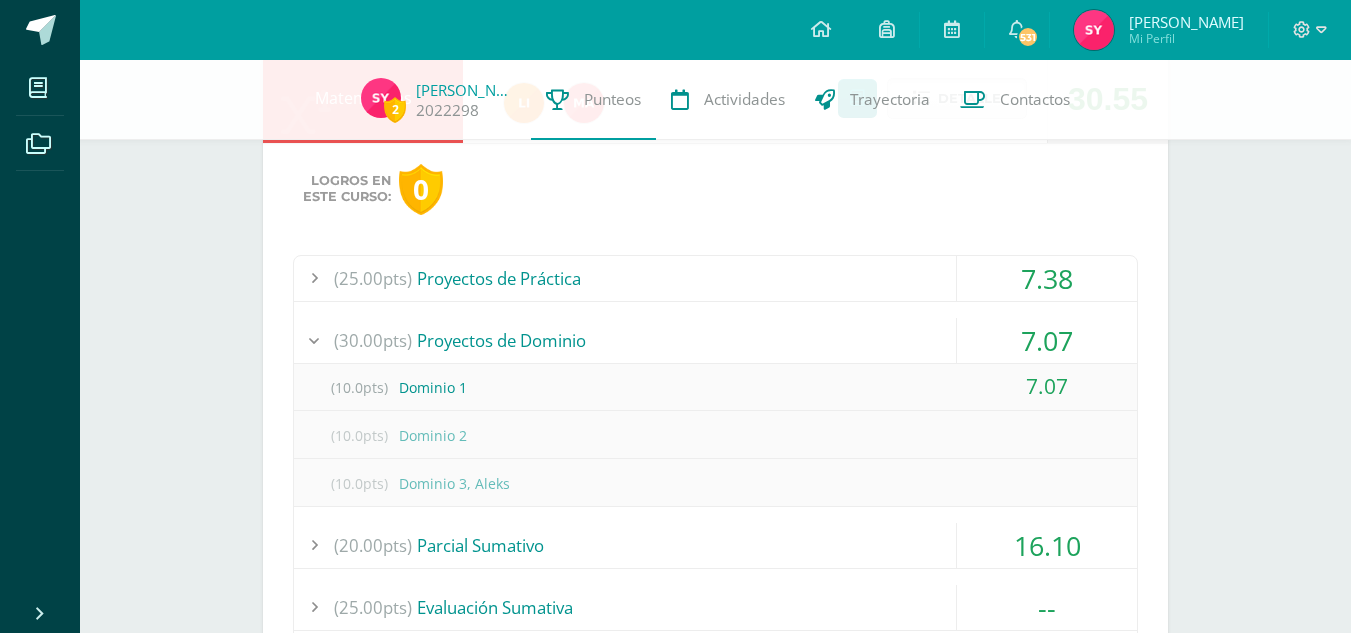 click on "7.07" at bounding box center (1047, 340) 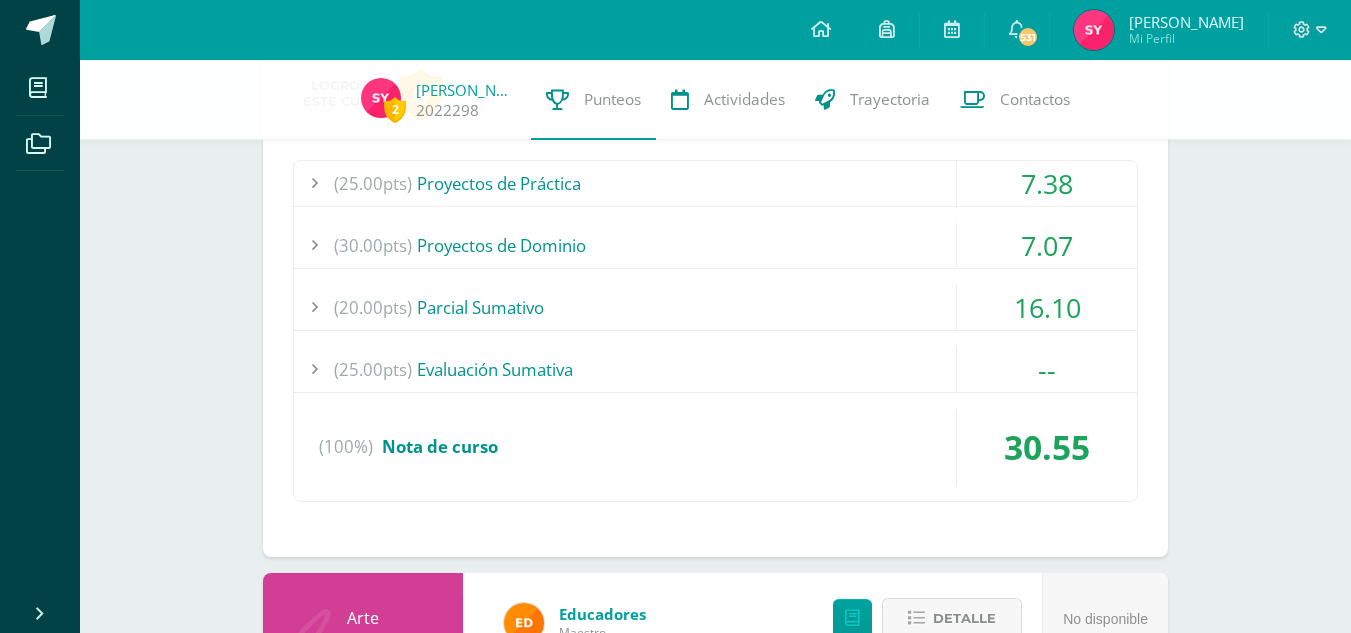 scroll, scrollTop: 679, scrollLeft: 0, axis: vertical 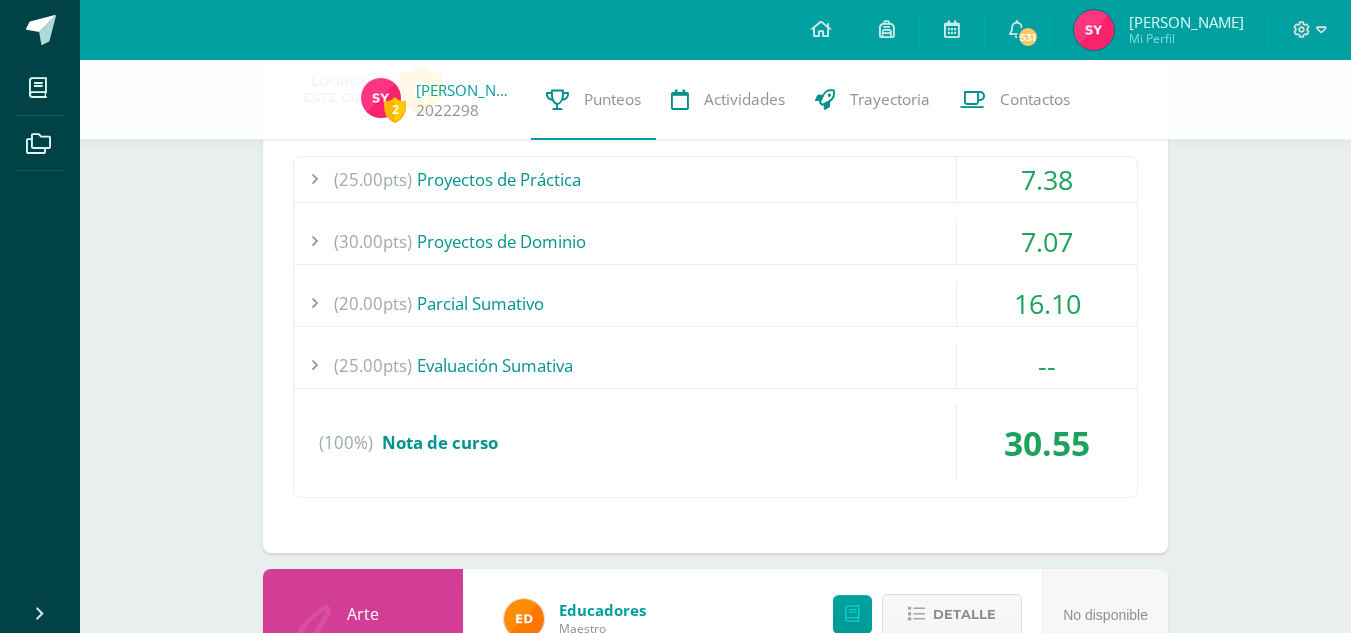 click on "16.10" at bounding box center (1047, 303) 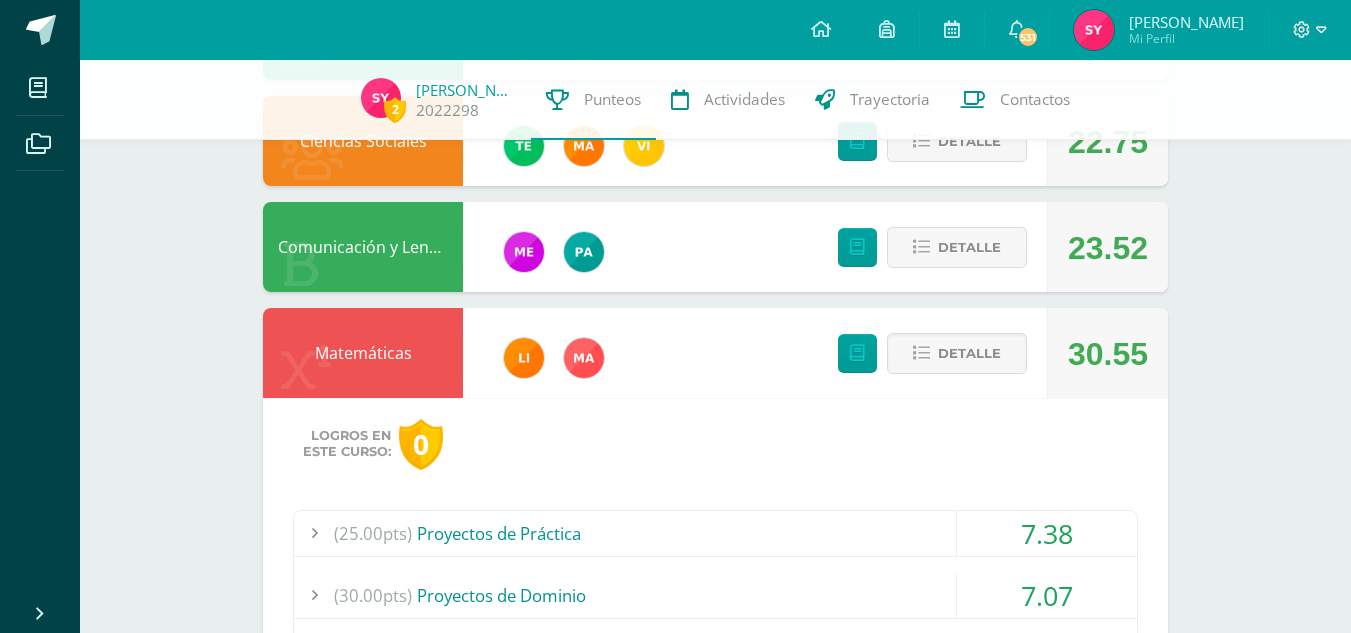 scroll, scrollTop: 320, scrollLeft: 0, axis: vertical 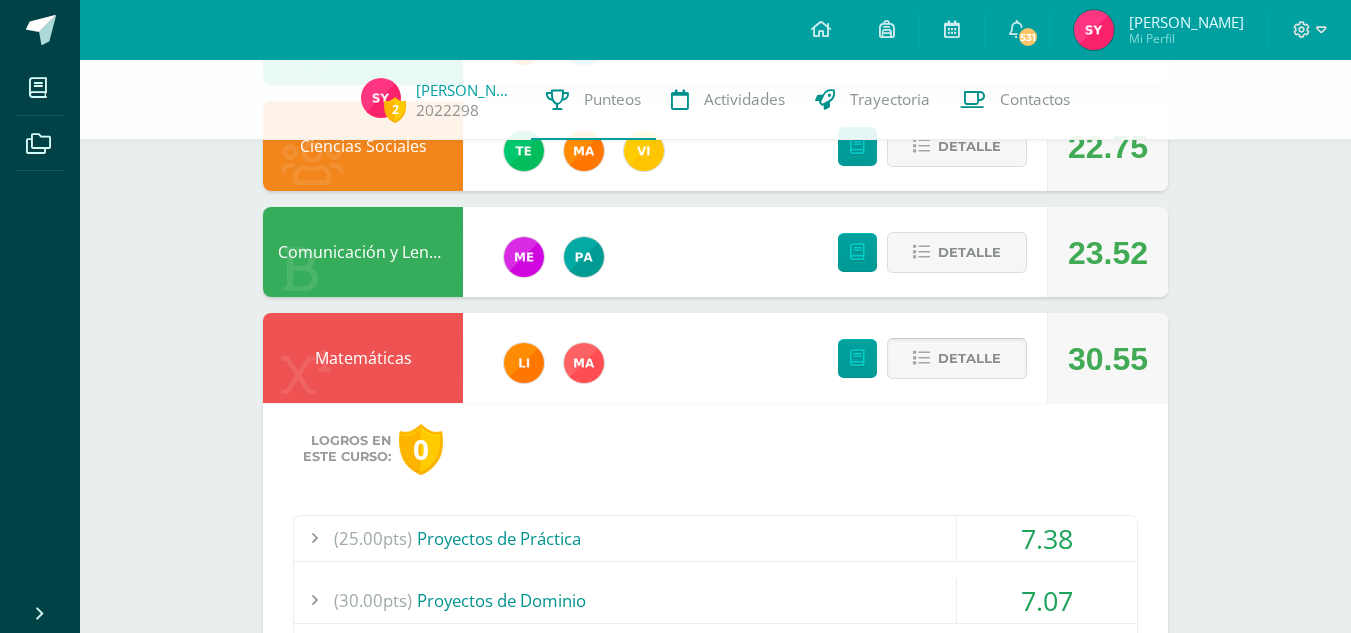 click on "Detalle" at bounding box center [969, 358] 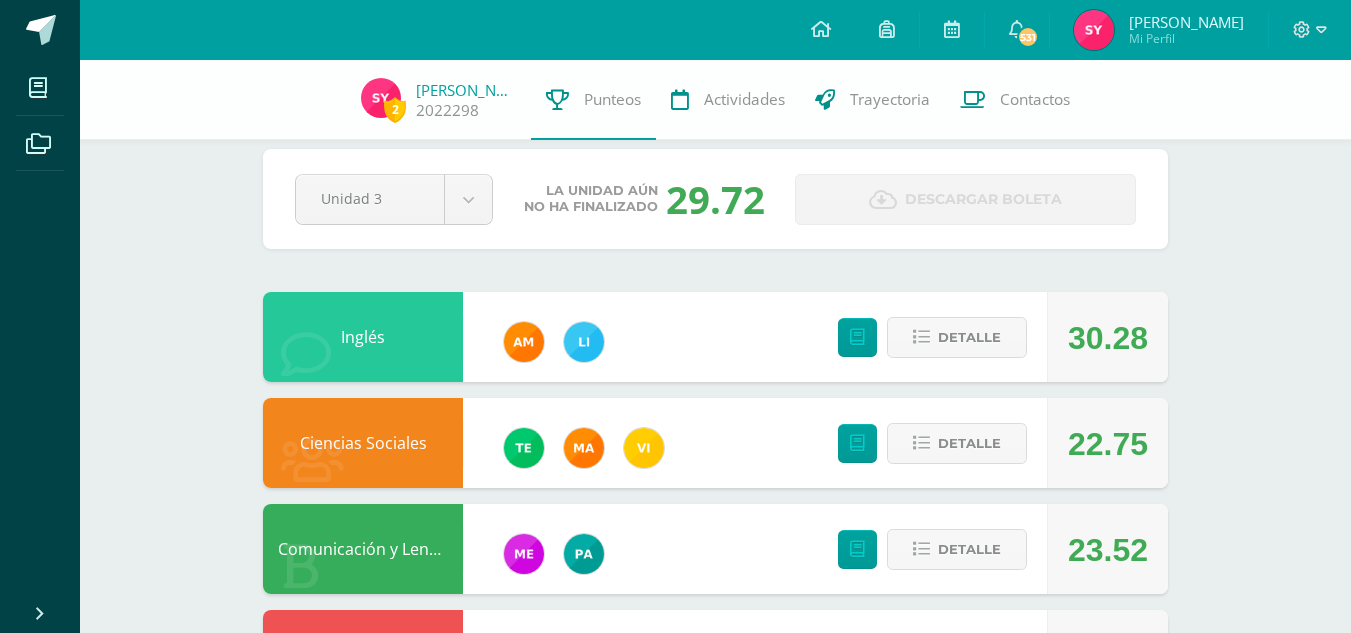 scroll, scrollTop: 0, scrollLeft: 0, axis: both 